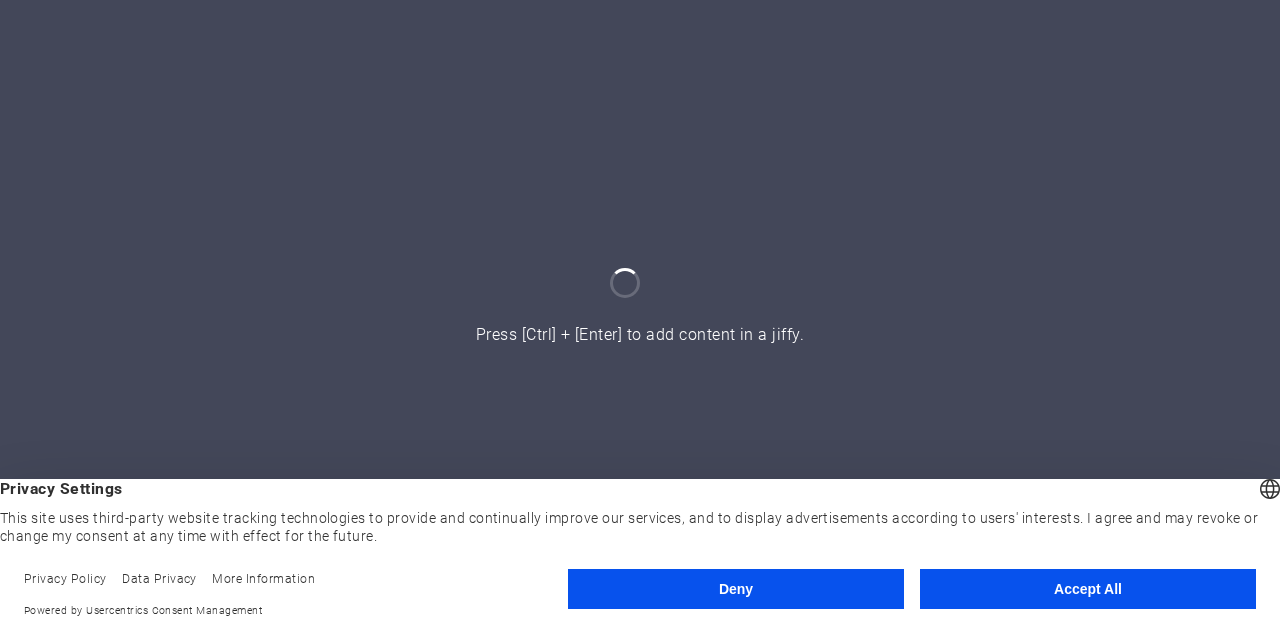 scroll, scrollTop: 0, scrollLeft: 0, axis: both 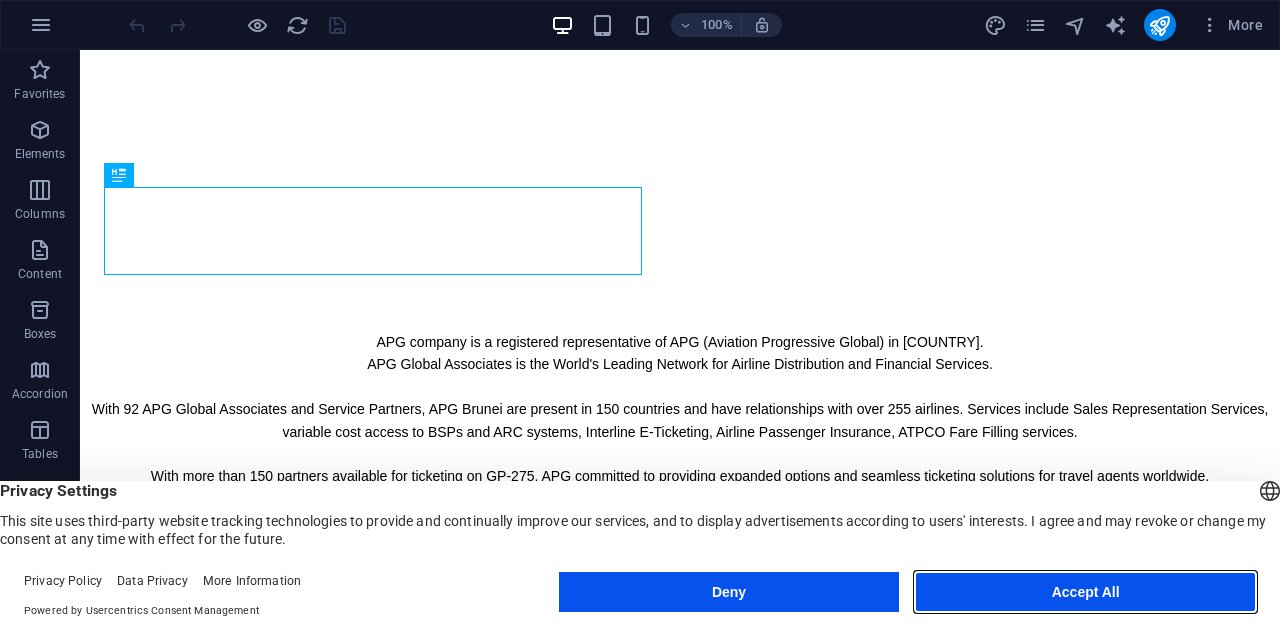click on "Accept All" at bounding box center (1085, 592) 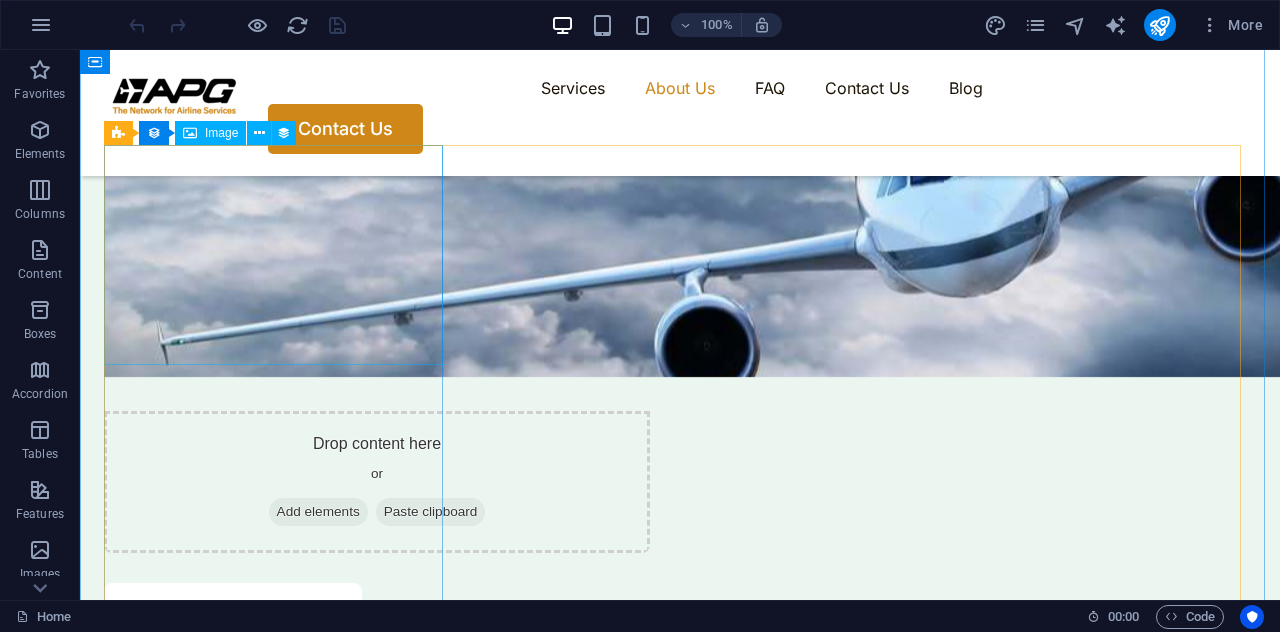 scroll, scrollTop: 1508, scrollLeft: 0, axis: vertical 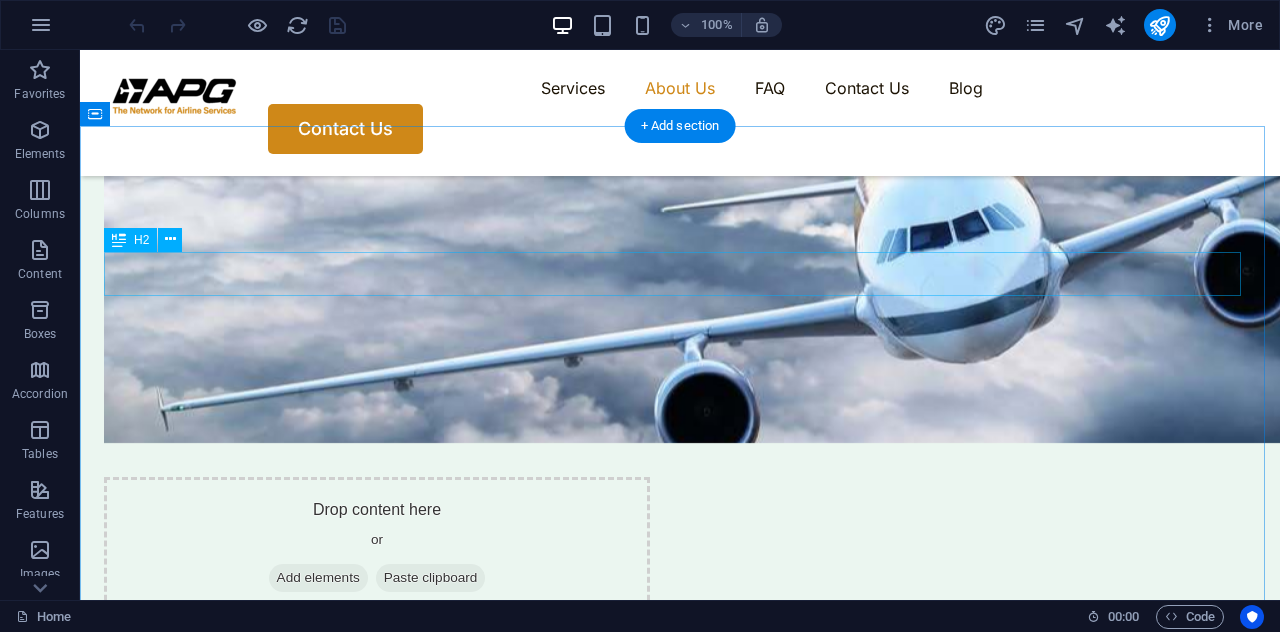 click on "Our latest news" at bounding box center (680, 2249) 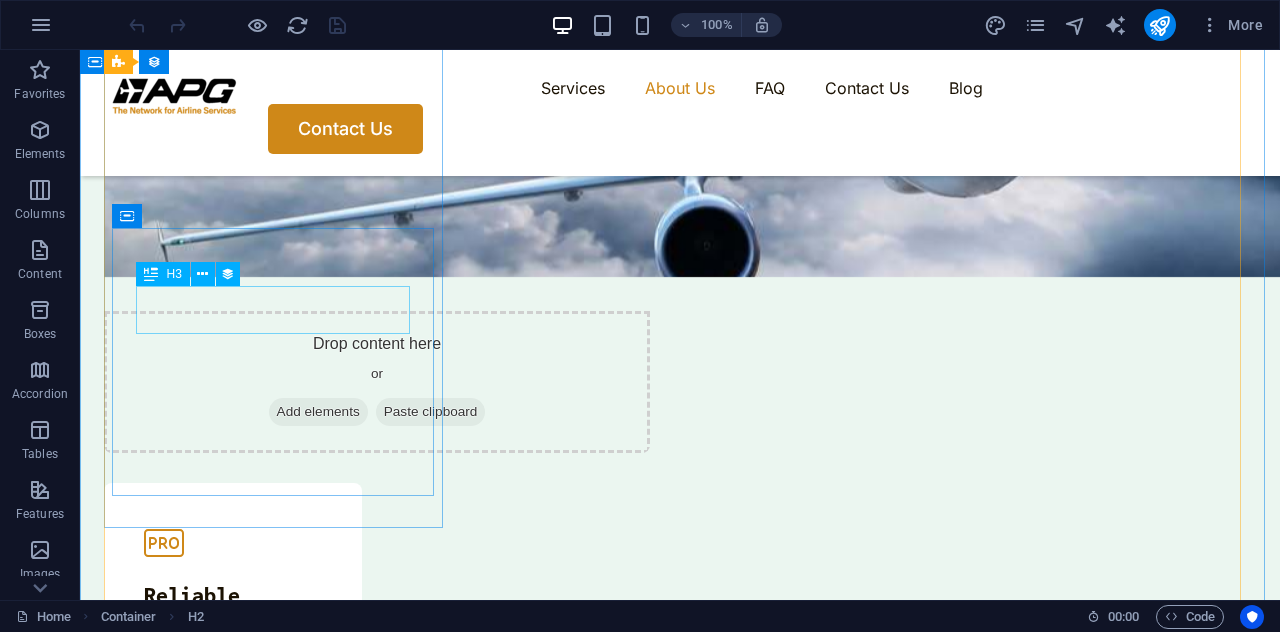 scroll, scrollTop: 1808, scrollLeft: 0, axis: vertical 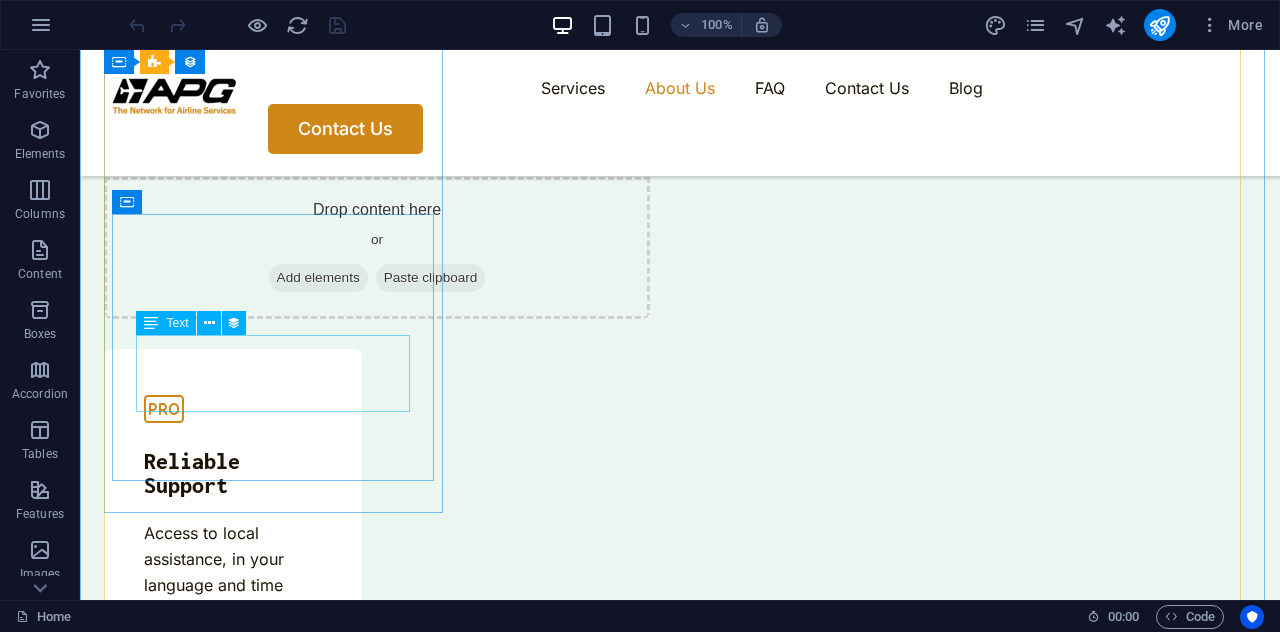 click on "Learn how to prevent frozen pipes during the cold winter months and avoid costly repairs with these helpful tips." at bounding box center [651, 2300] 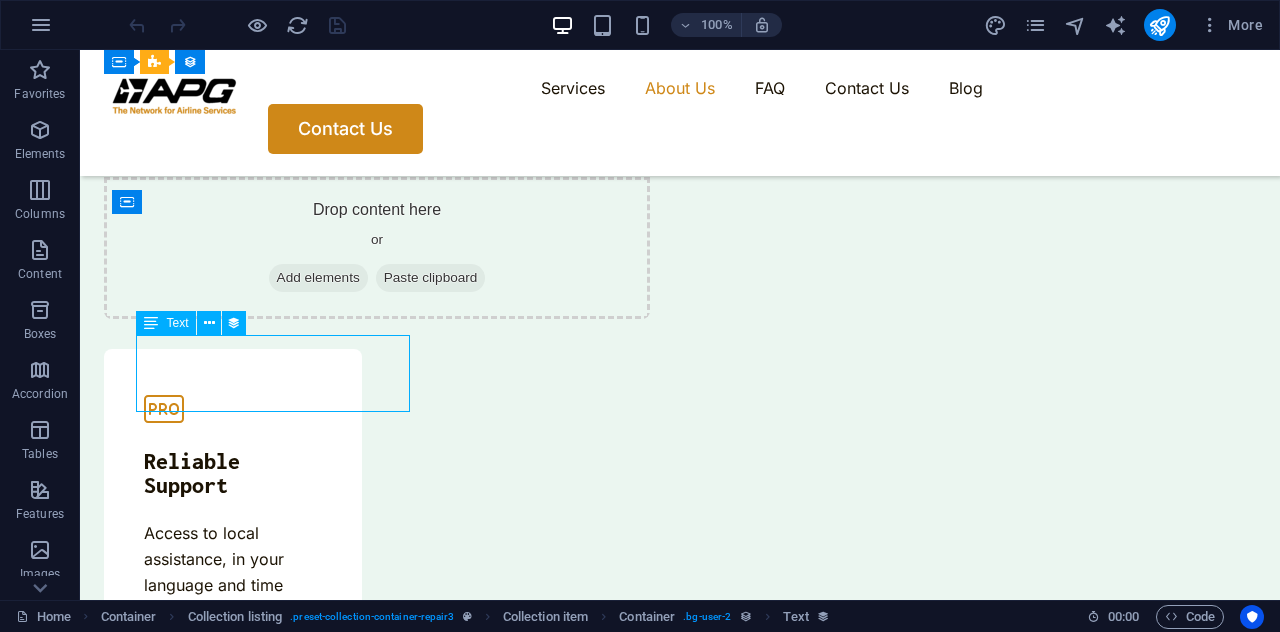 click on "Learn how to prevent frozen pipes during the cold winter months and avoid costly repairs with these helpful tips." at bounding box center [651, 2300] 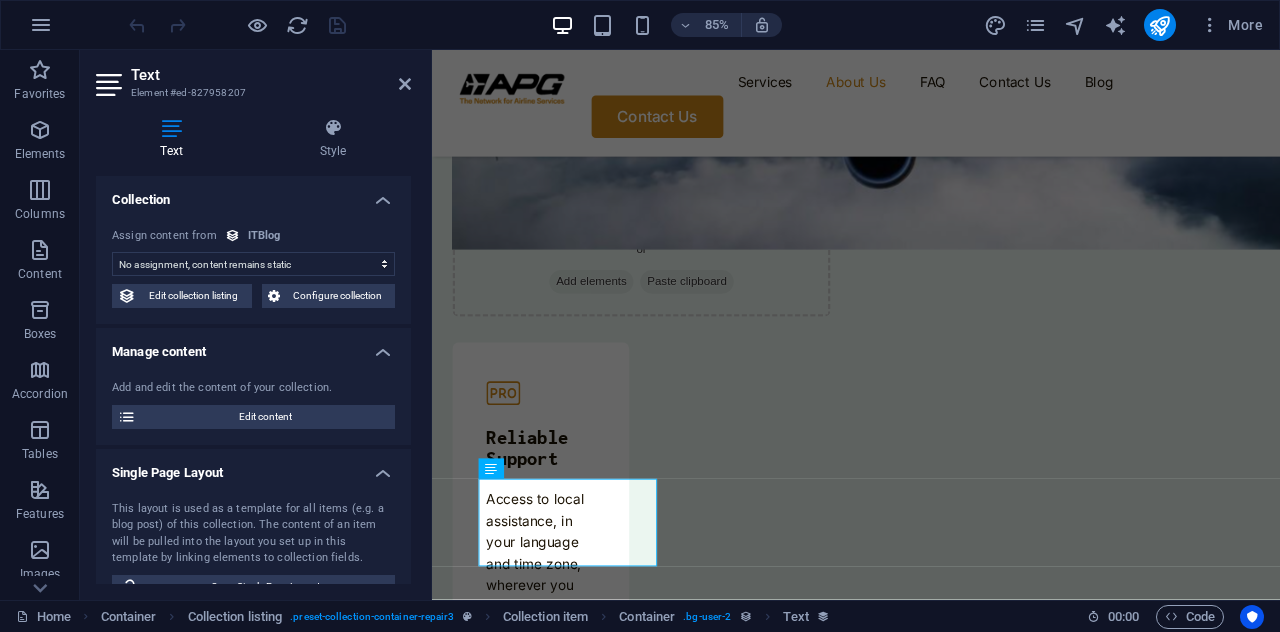 select on "short-description" 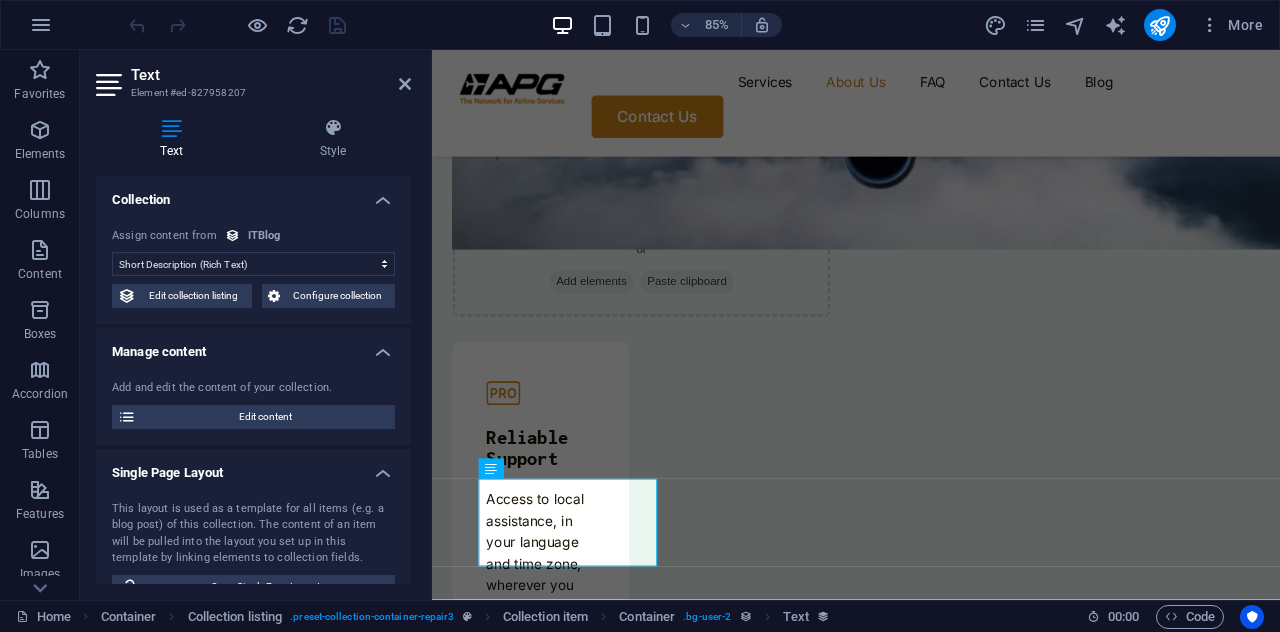 scroll, scrollTop: 0, scrollLeft: 0, axis: both 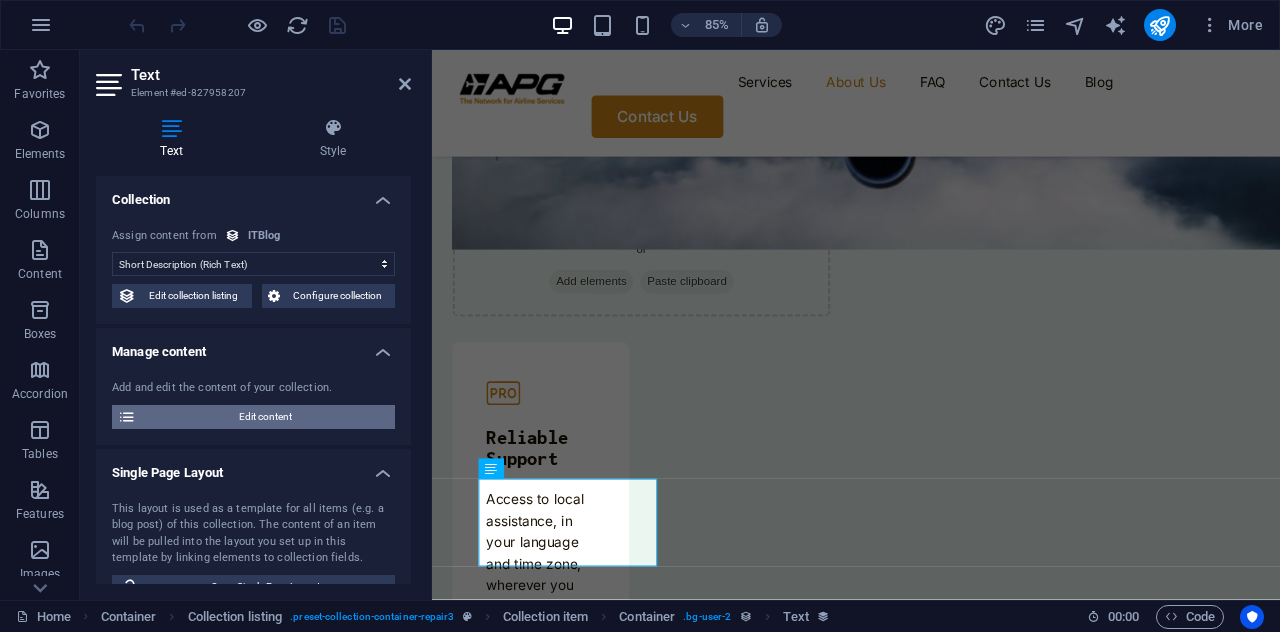 click on "Edit content" at bounding box center [265, 417] 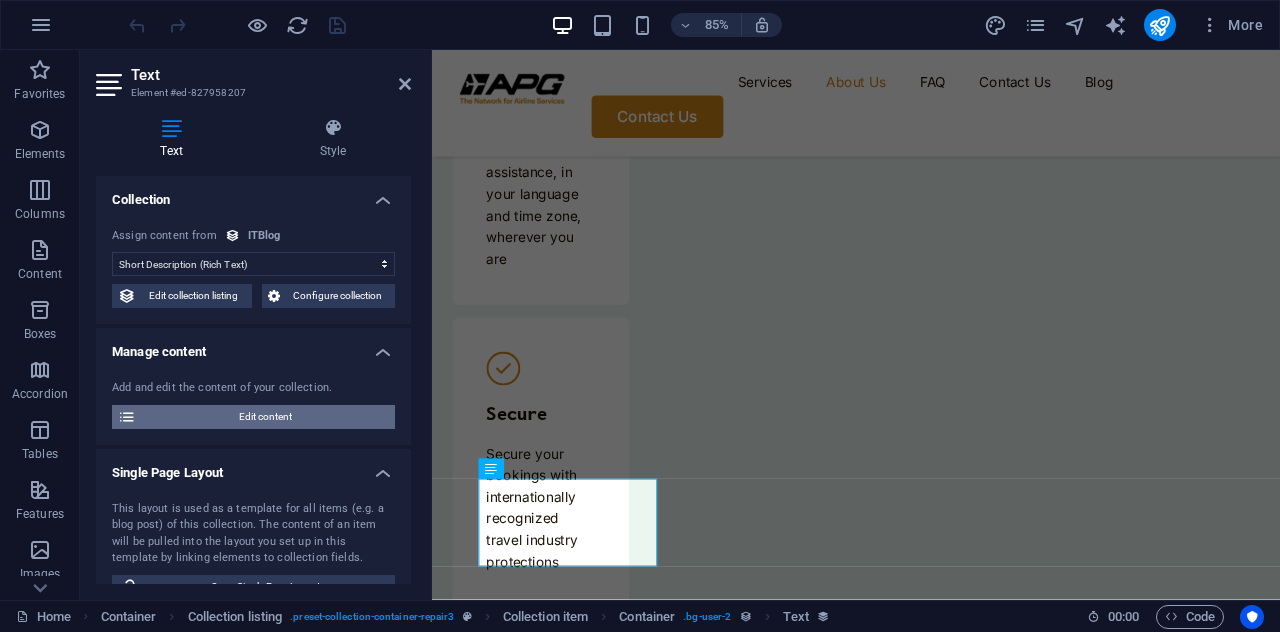 scroll, scrollTop: 0, scrollLeft: 0, axis: both 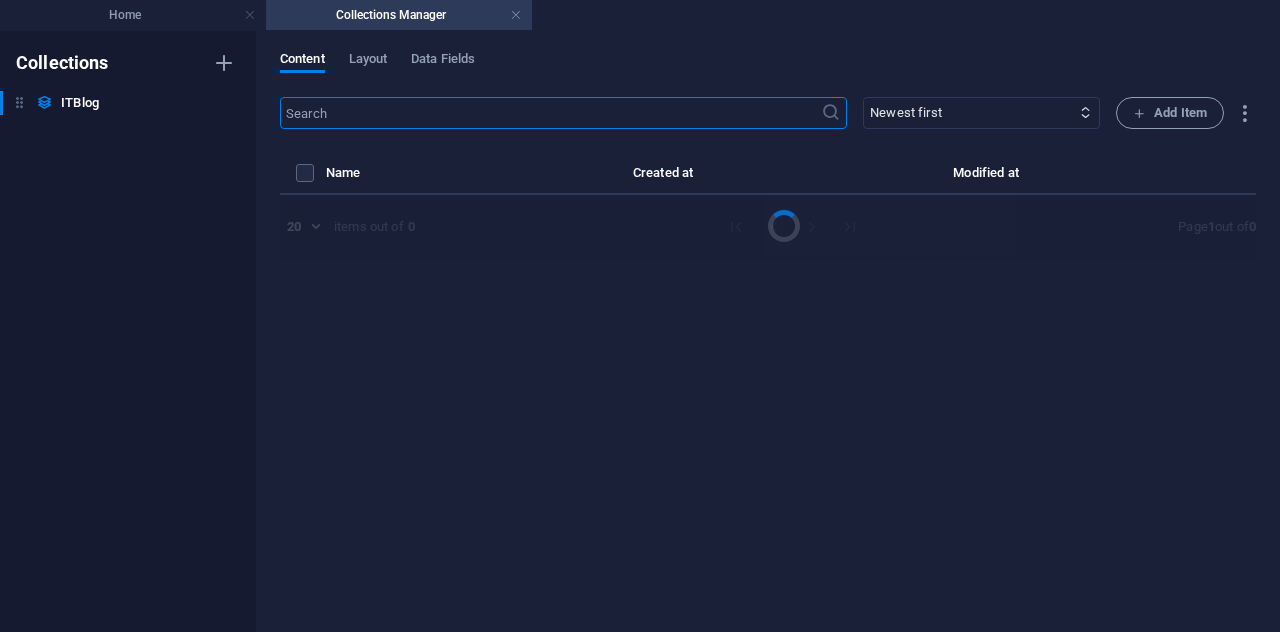 select on "Mobile" 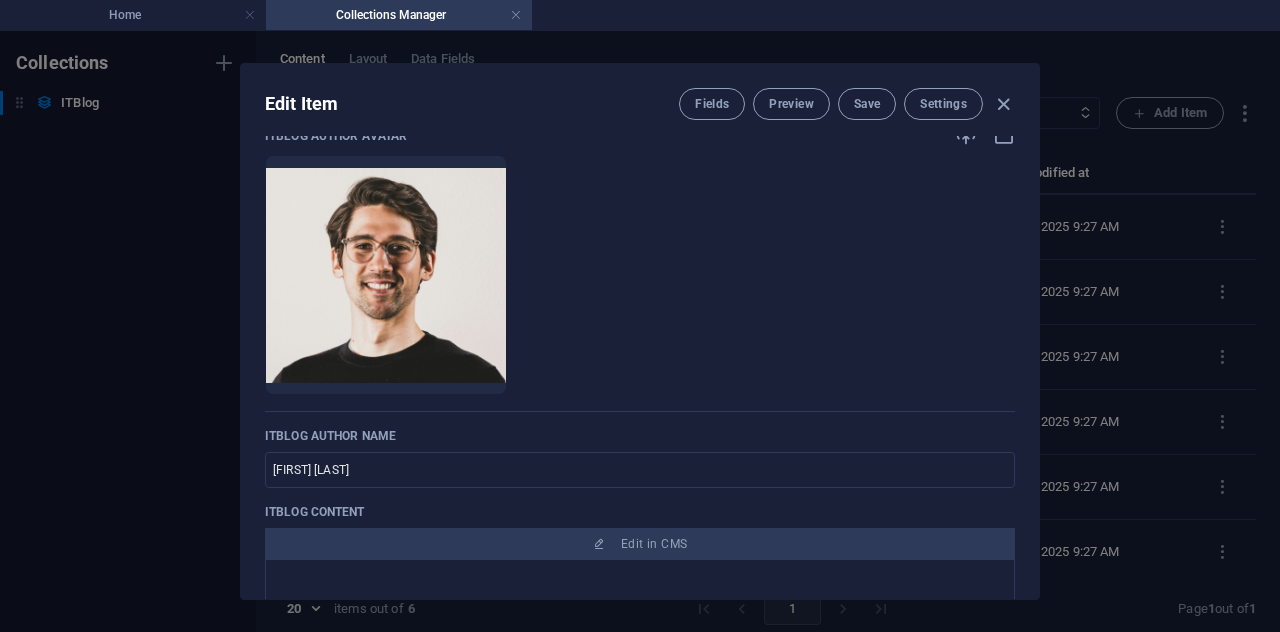 scroll, scrollTop: 1400, scrollLeft: 0, axis: vertical 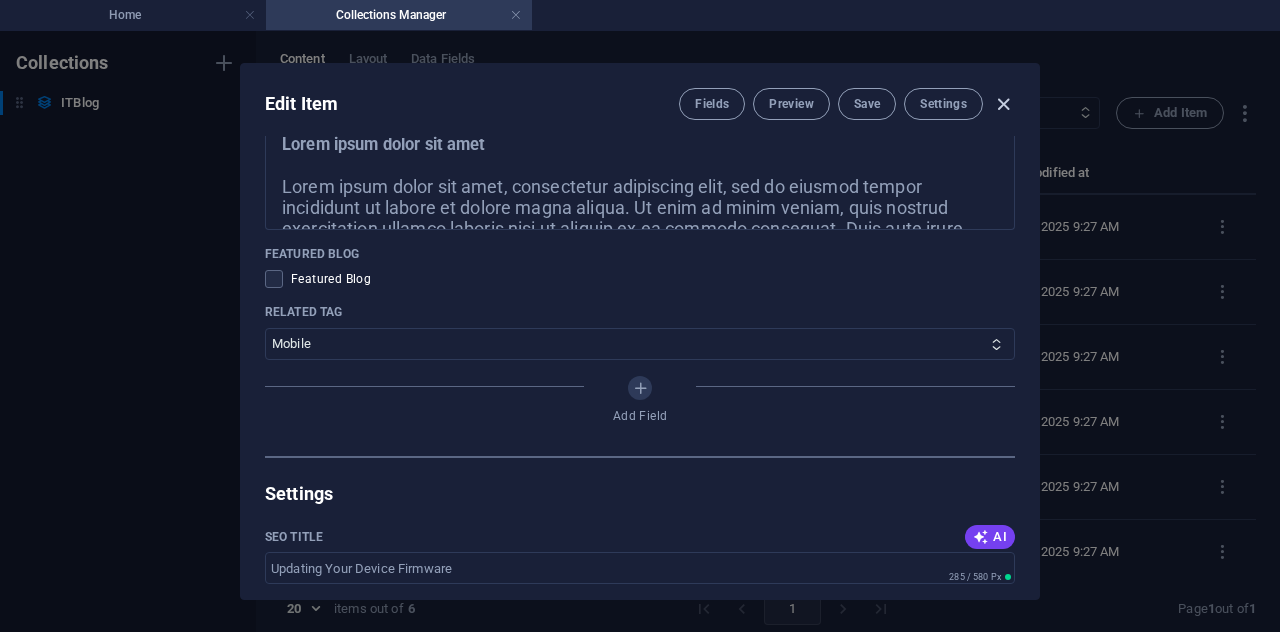 click at bounding box center (1003, 104) 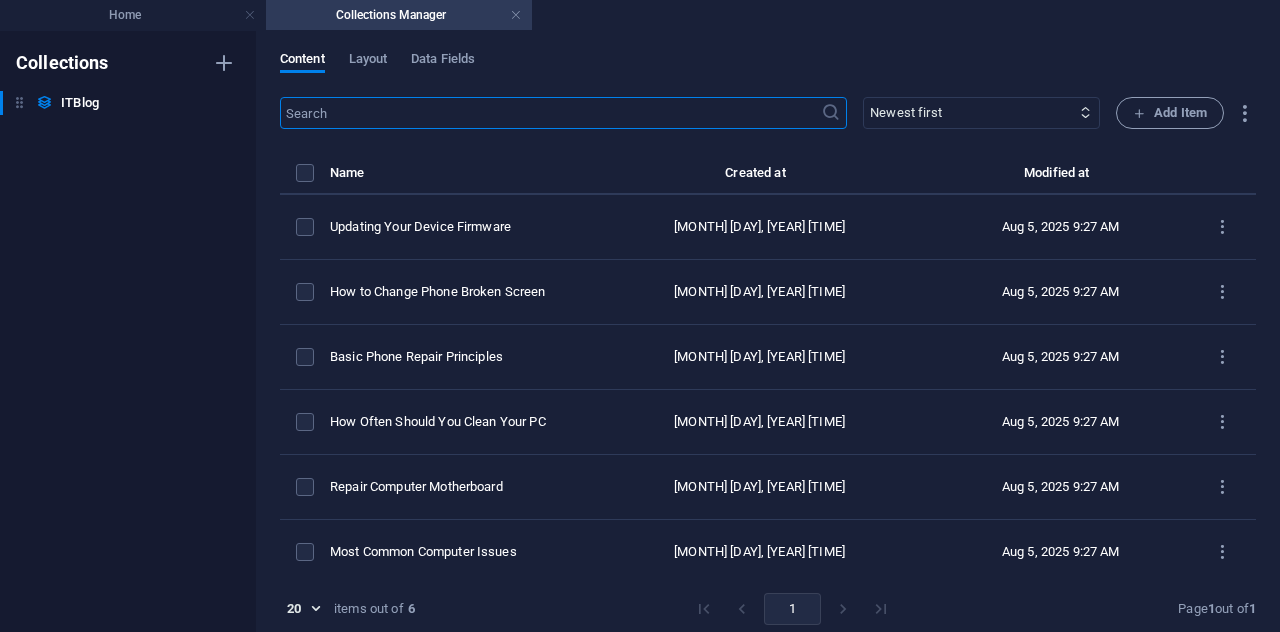 scroll, scrollTop: 1242, scrollLeft: 0, axis: vertical 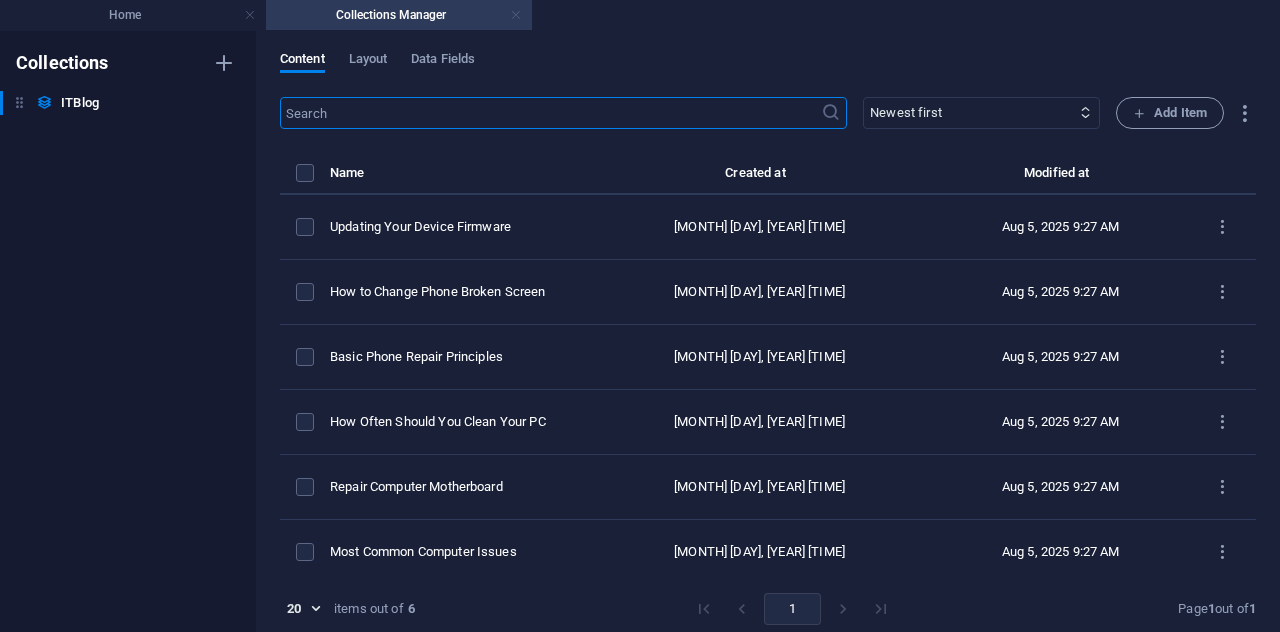 click at bounding box center (516, 15) 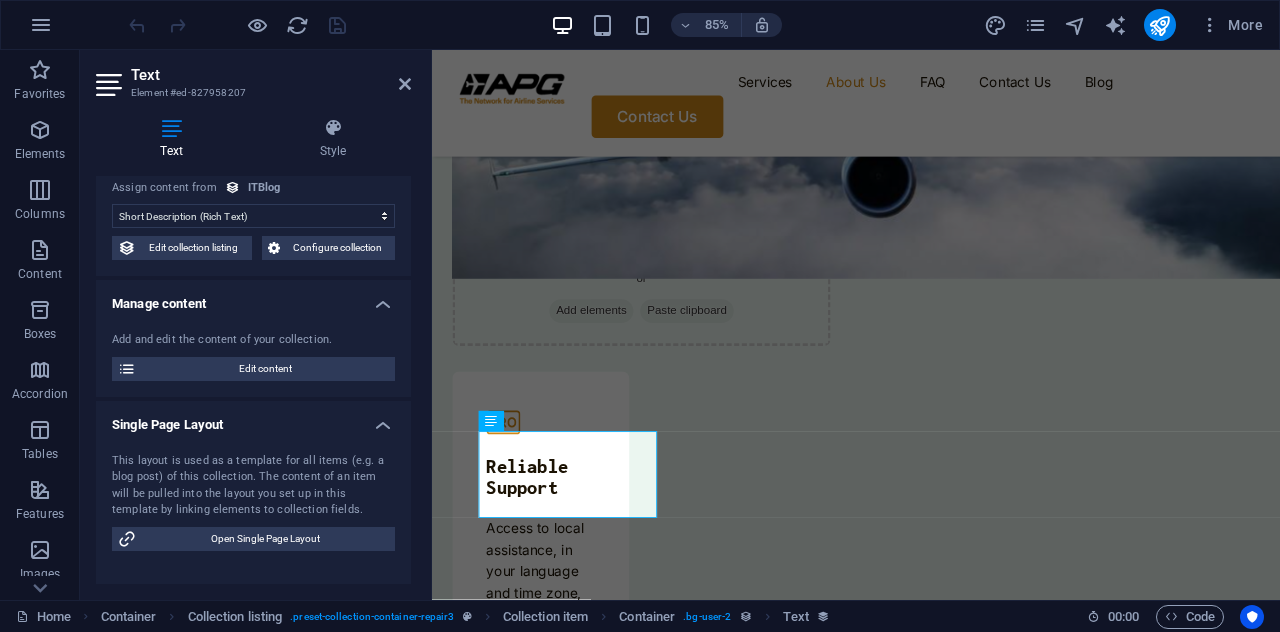 scroll, scrollTop: 0, scrollLeft: 0, axis: both 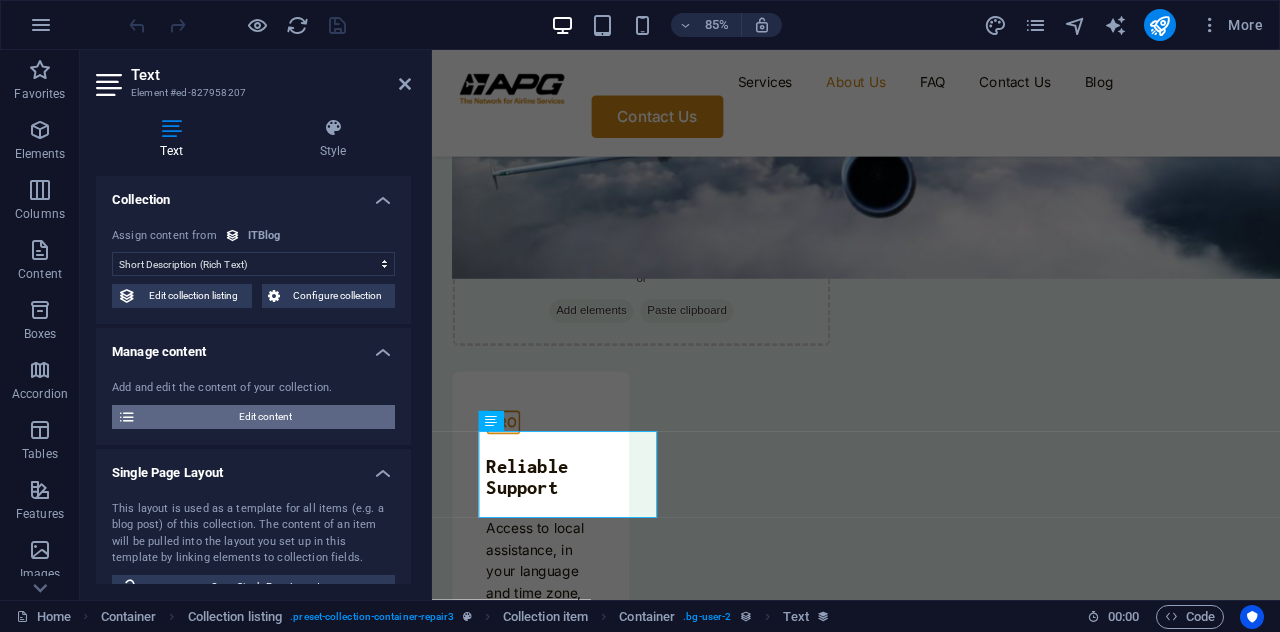 click on "Edit content" at bounding box center (265, 417) 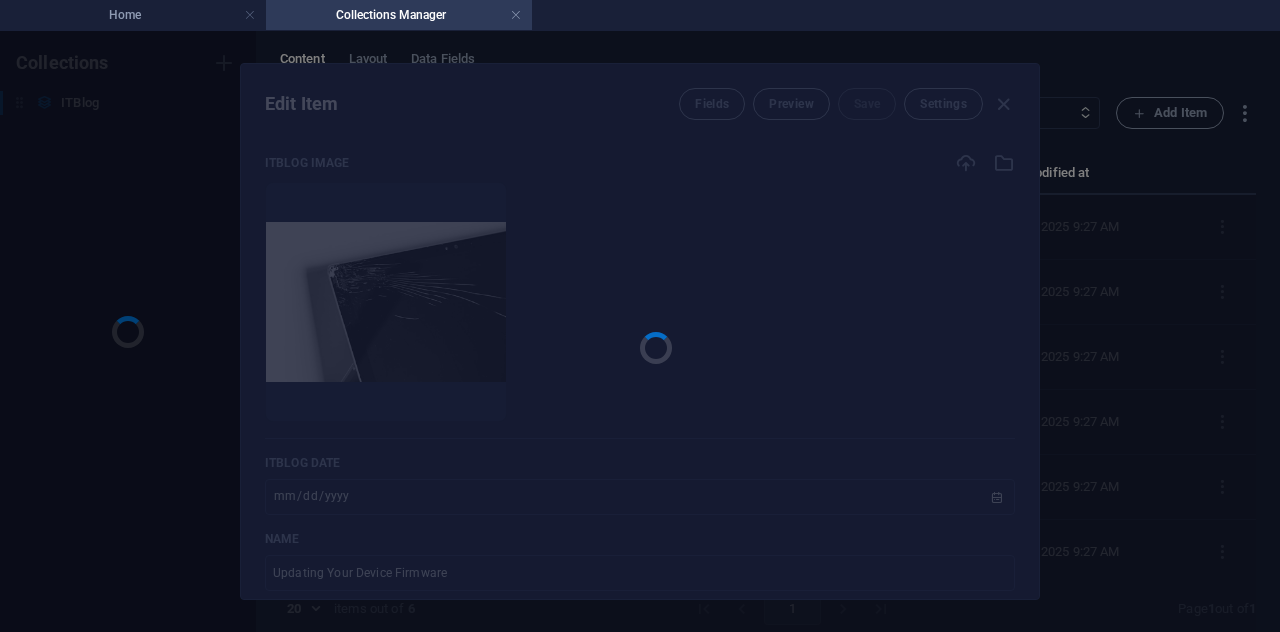 scroll, scrollTop: 0, scrollLeft: 0, axis: both 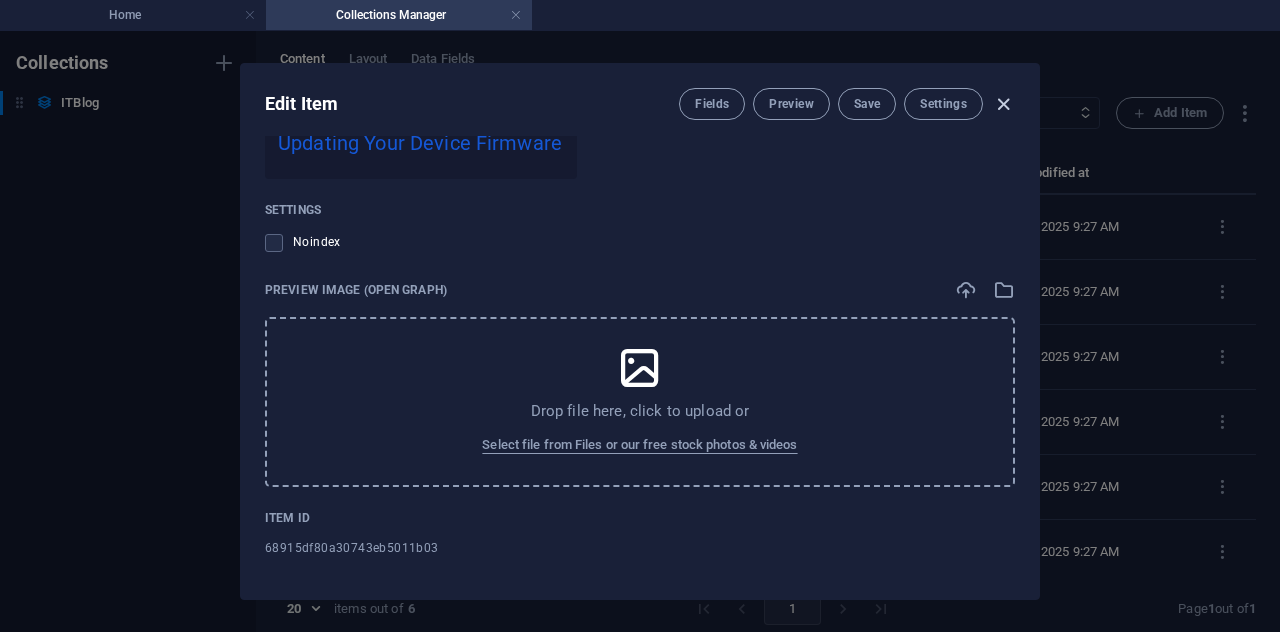 click at bounding box center [1003, 104] 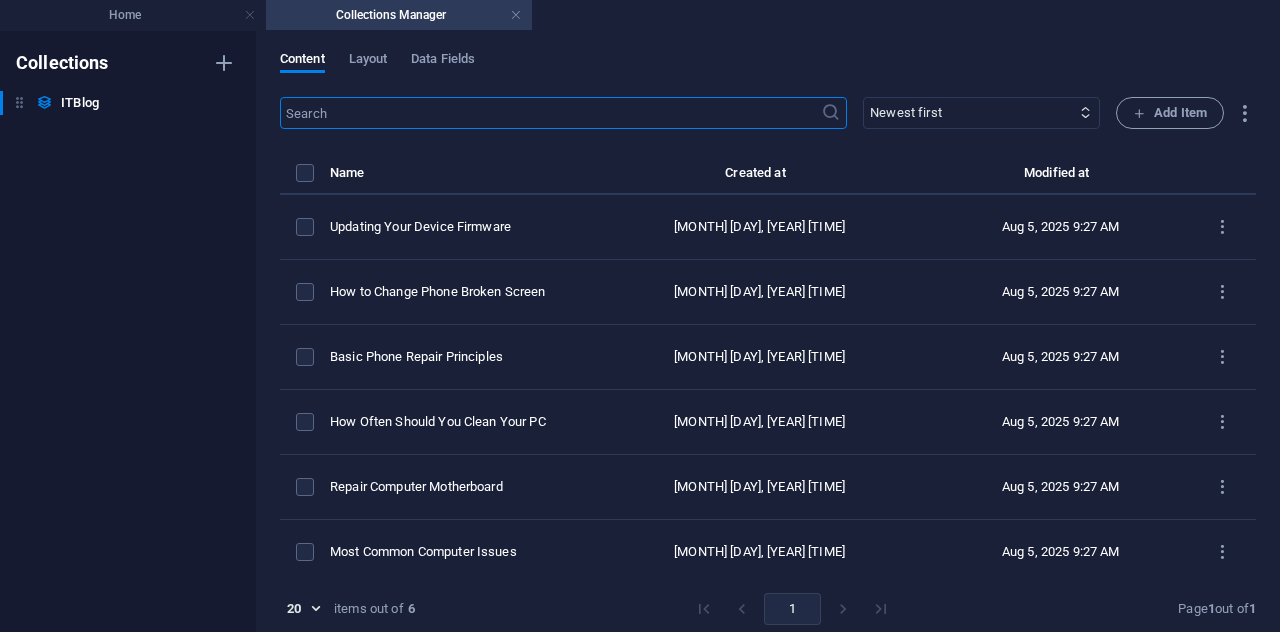 scroll, scrollTop: 2000, scrollLeft: 0, axis: vertical 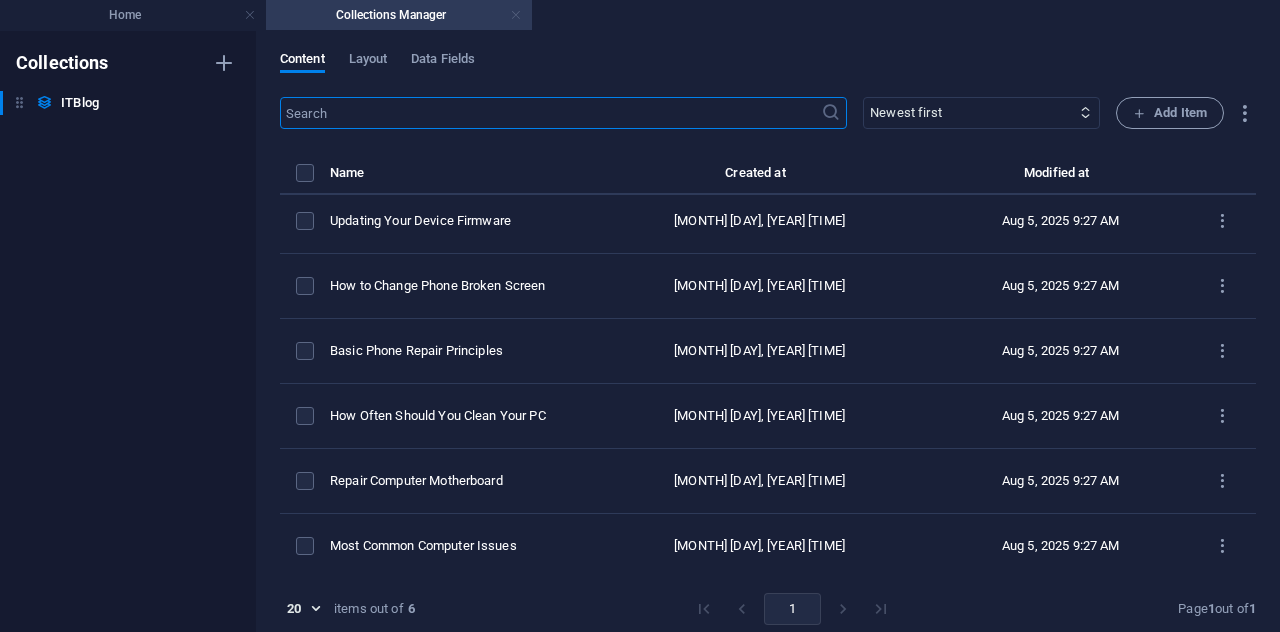 click at bounding box center [516, 15] 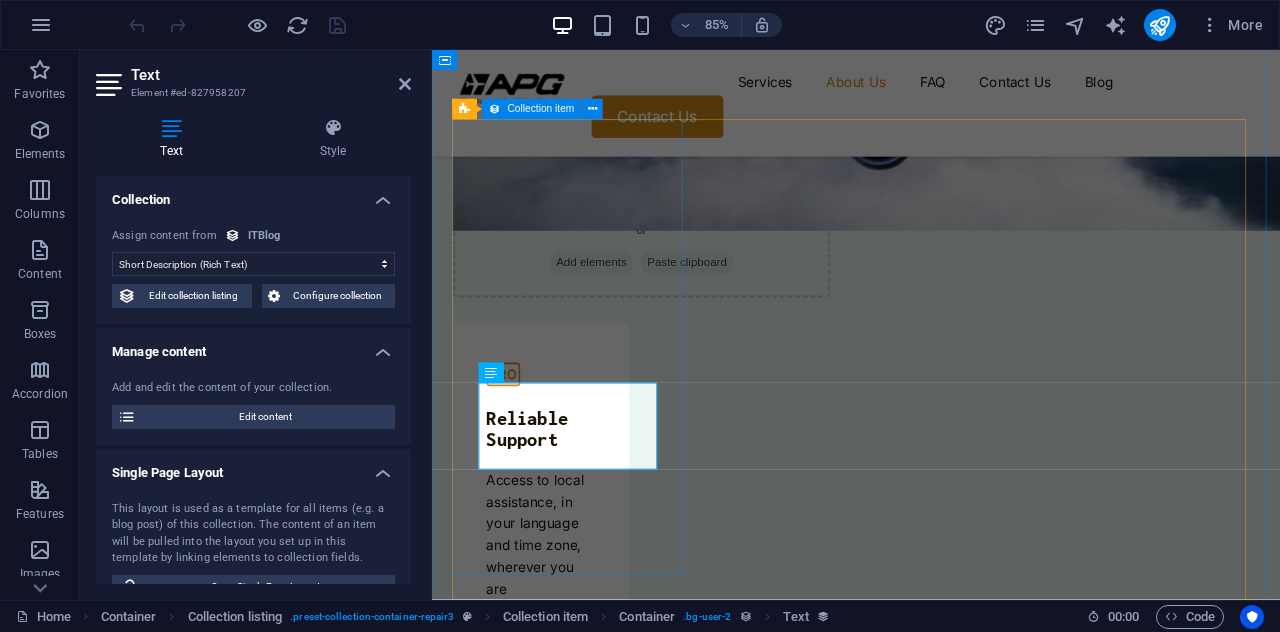 scroll, scrollTop: 1722, scrollLeft: 0, axis: vertical 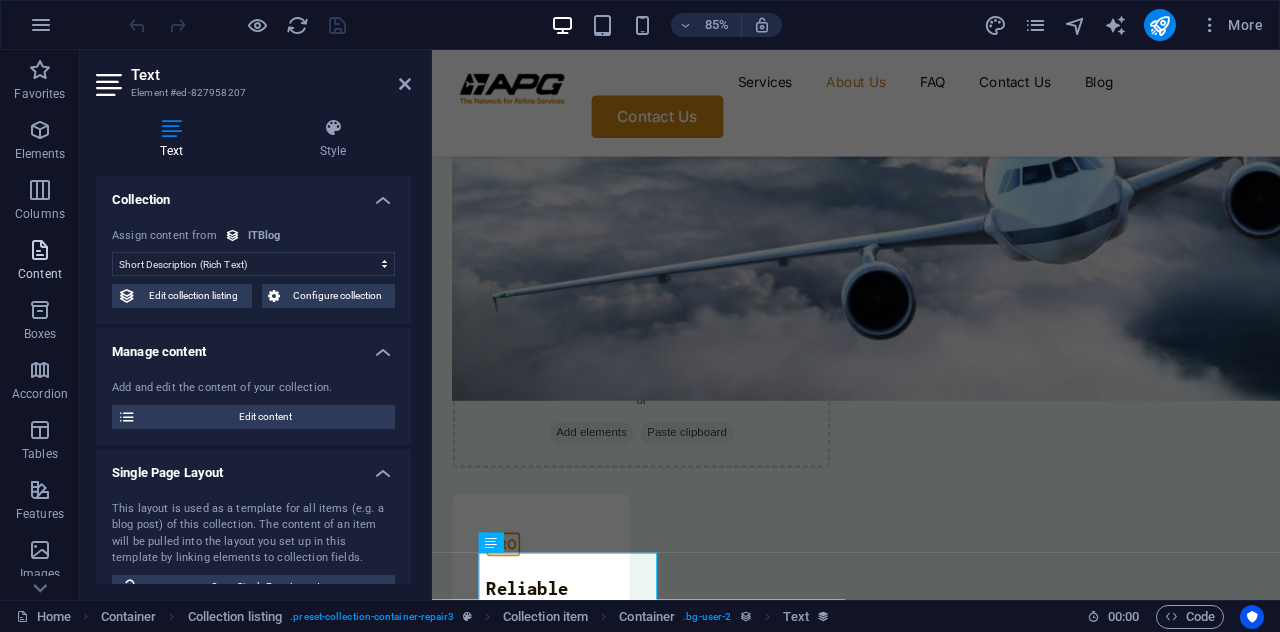 click at bounding box center [40, 250] 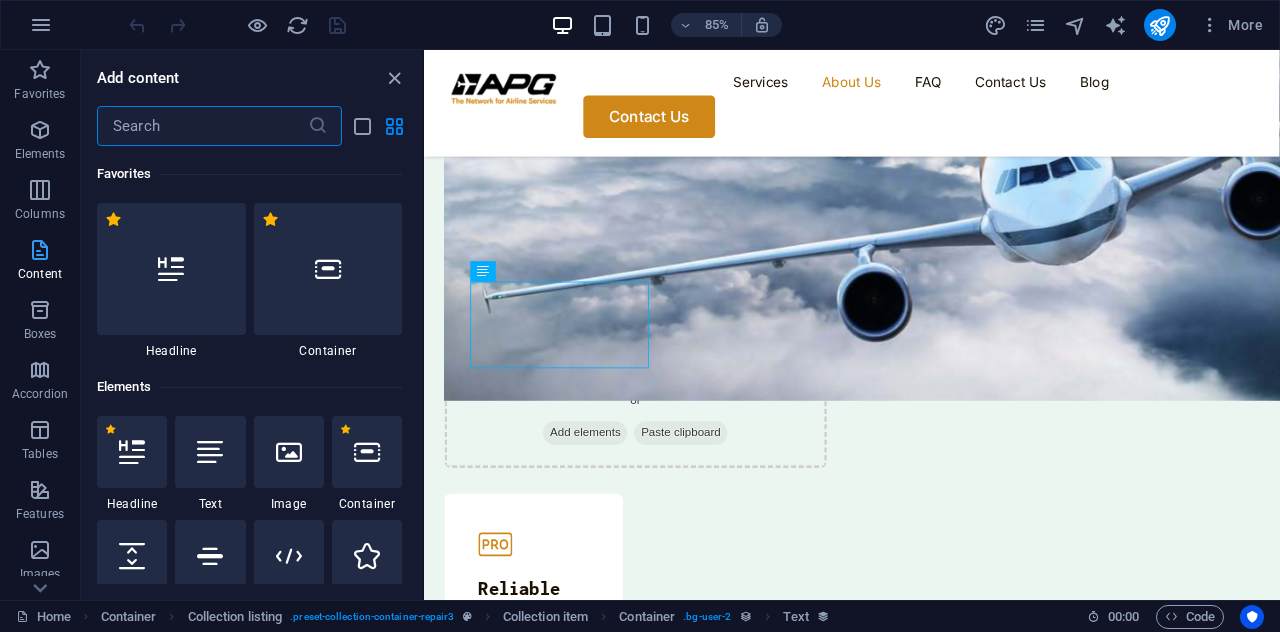scroll, scrollTop: 2041, scrollLeft: 0, axis: vertical 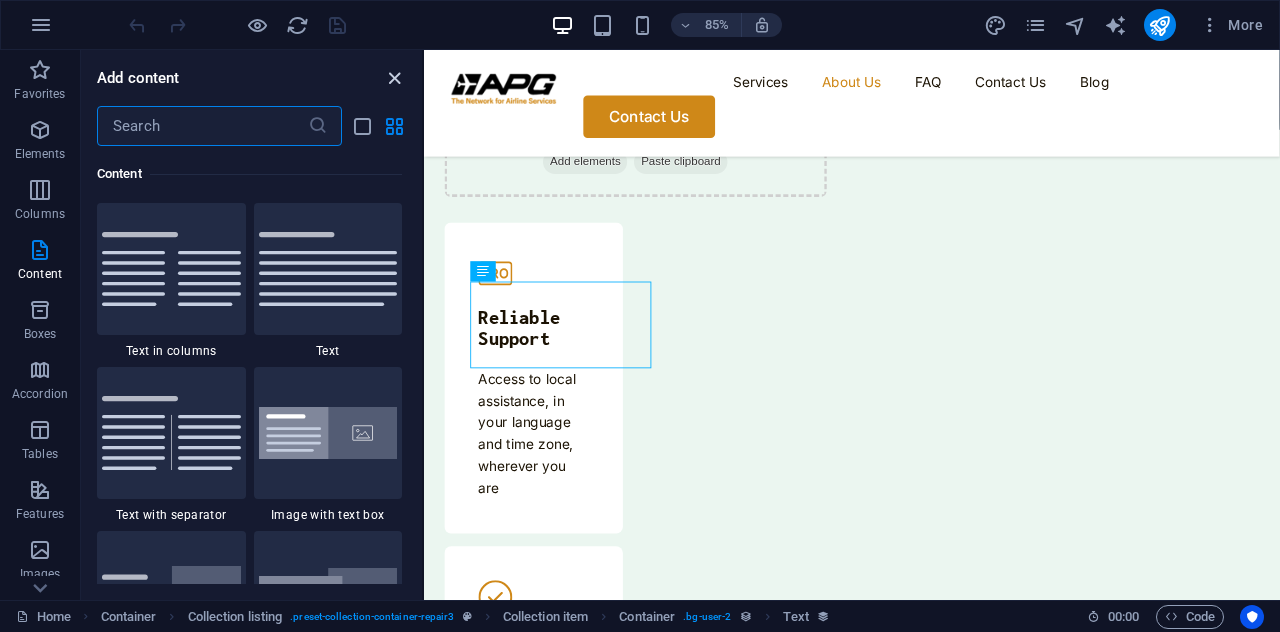 click at bounding box center (394, 78) 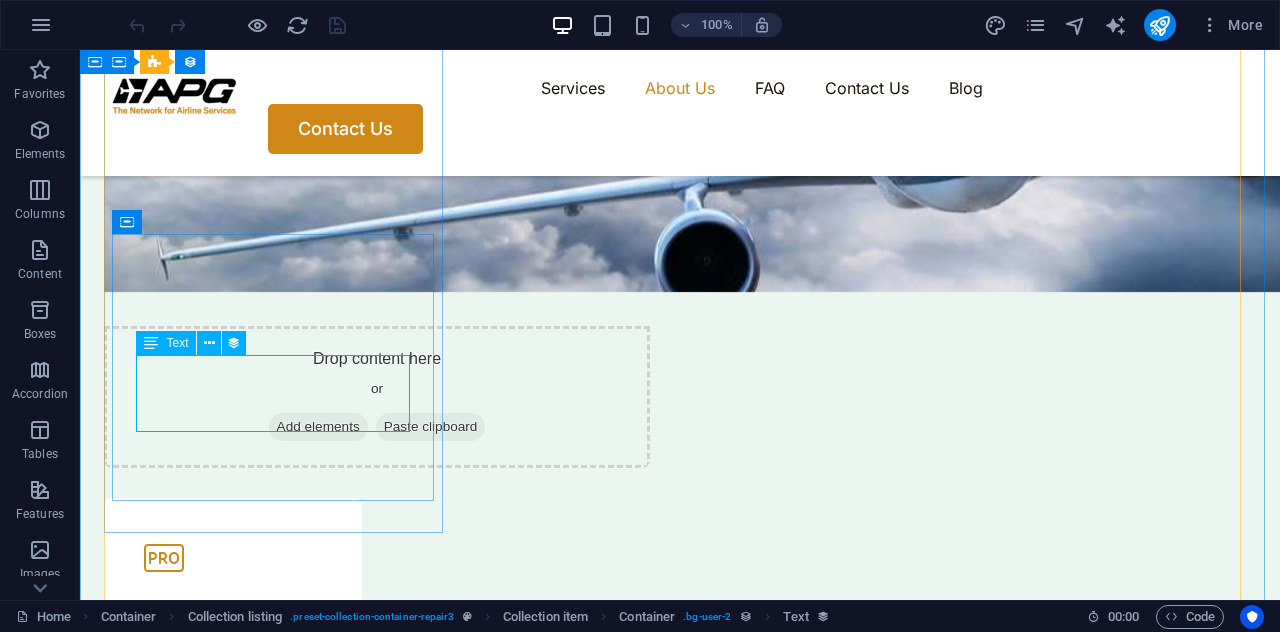 scroll, scrollTop: 1541, scrollLeft: 0, axis: vertical 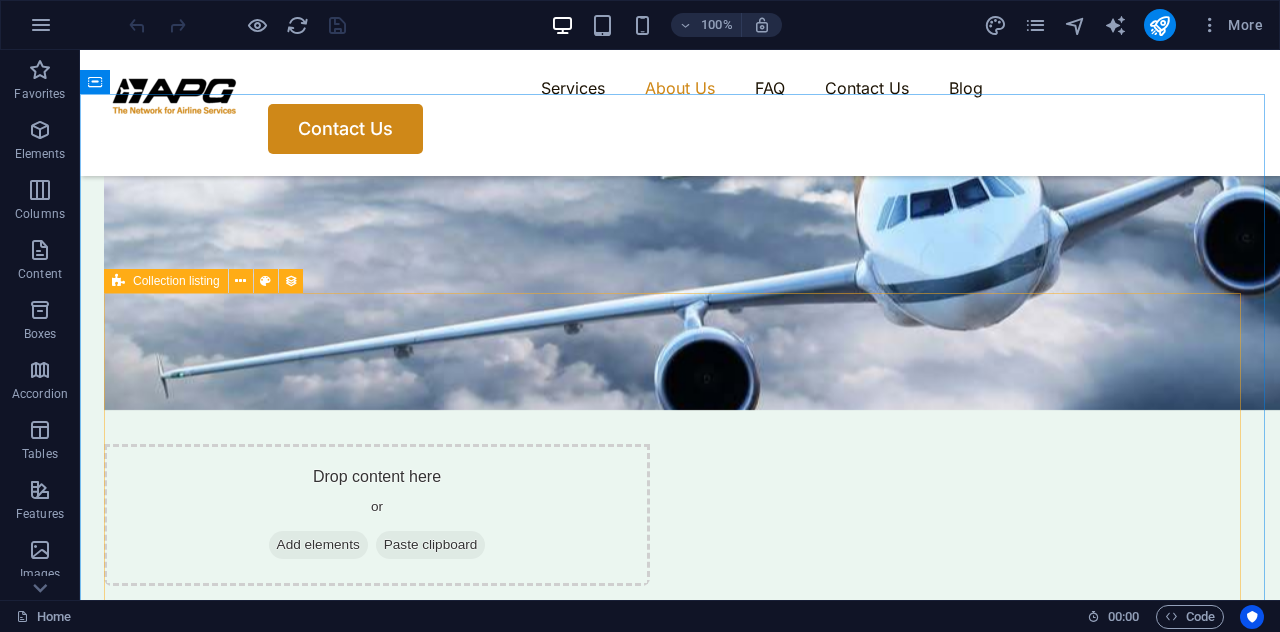 click at bounding box center (118, 281) 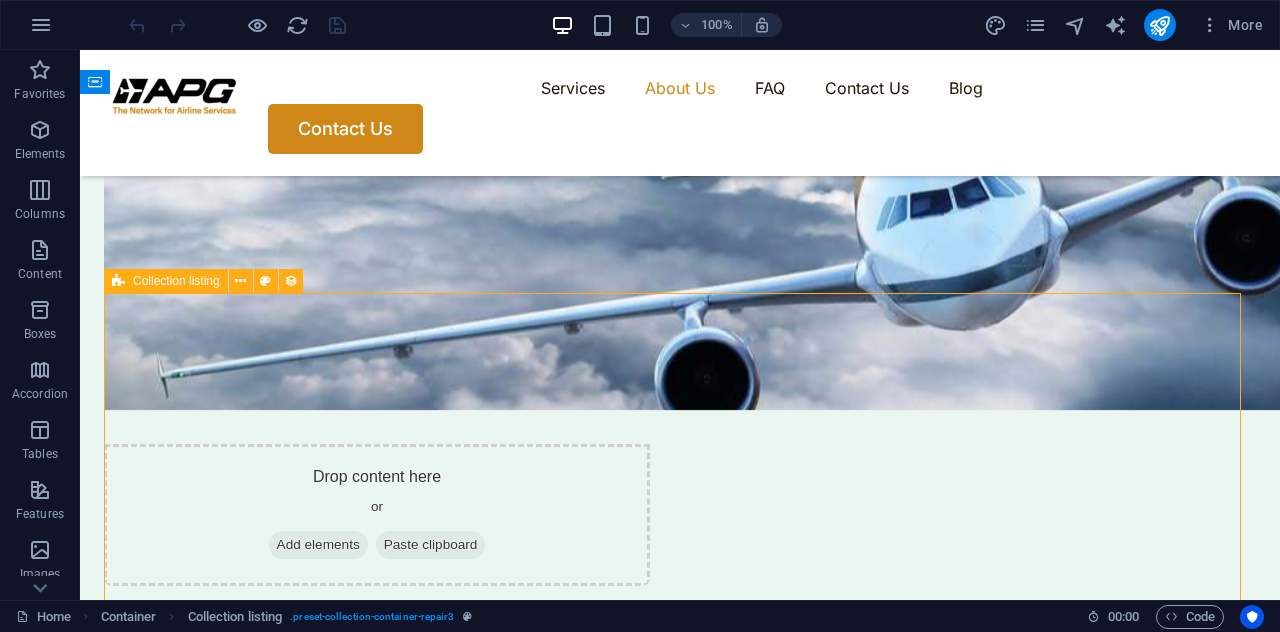 click at bounding box center [118, 281] 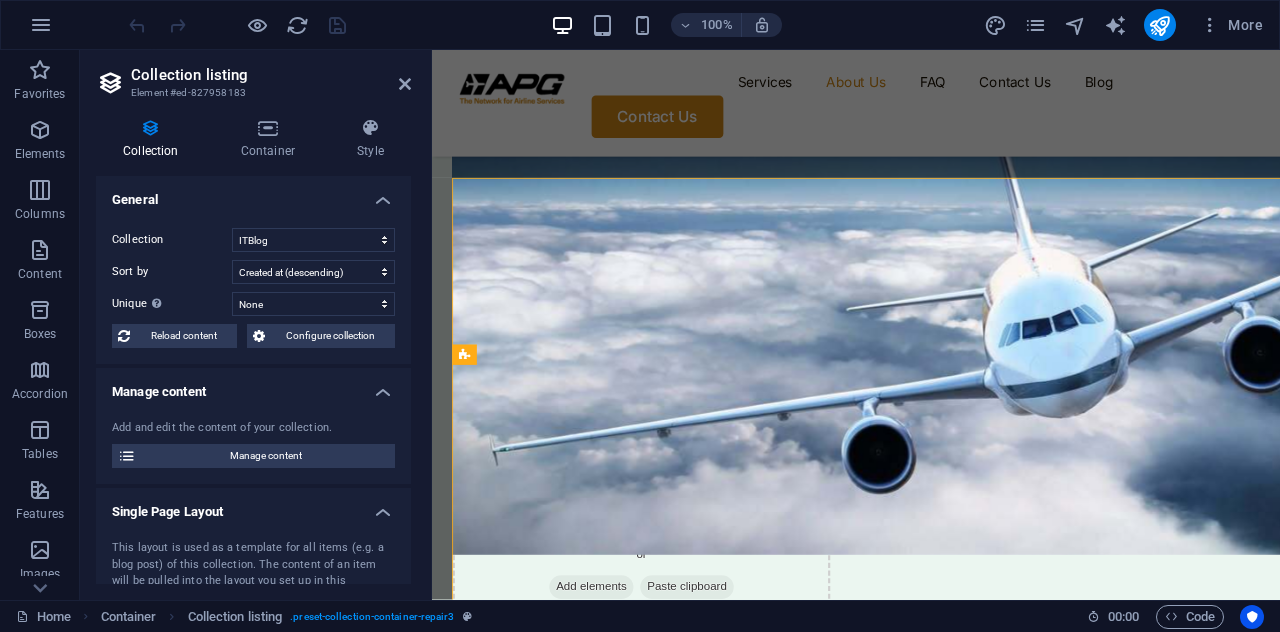 scroll, scrollTop: 1633, scrollLeft: 0, axis: vertical 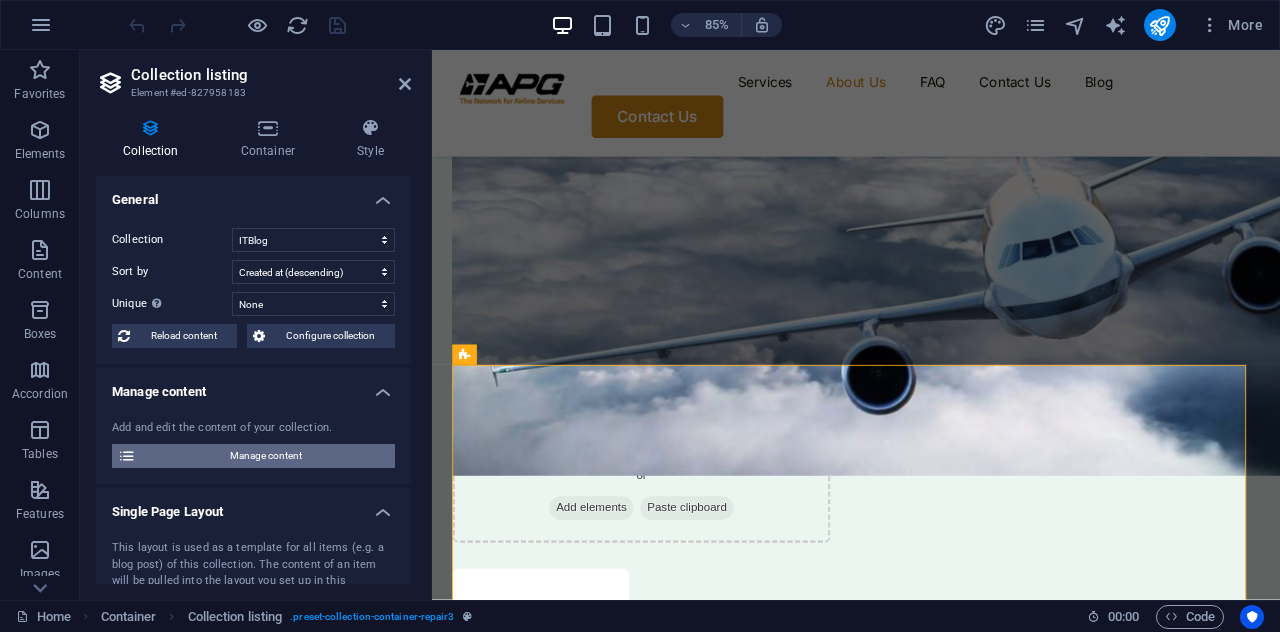 click on "Manage content" at bounding box center (265, 456) 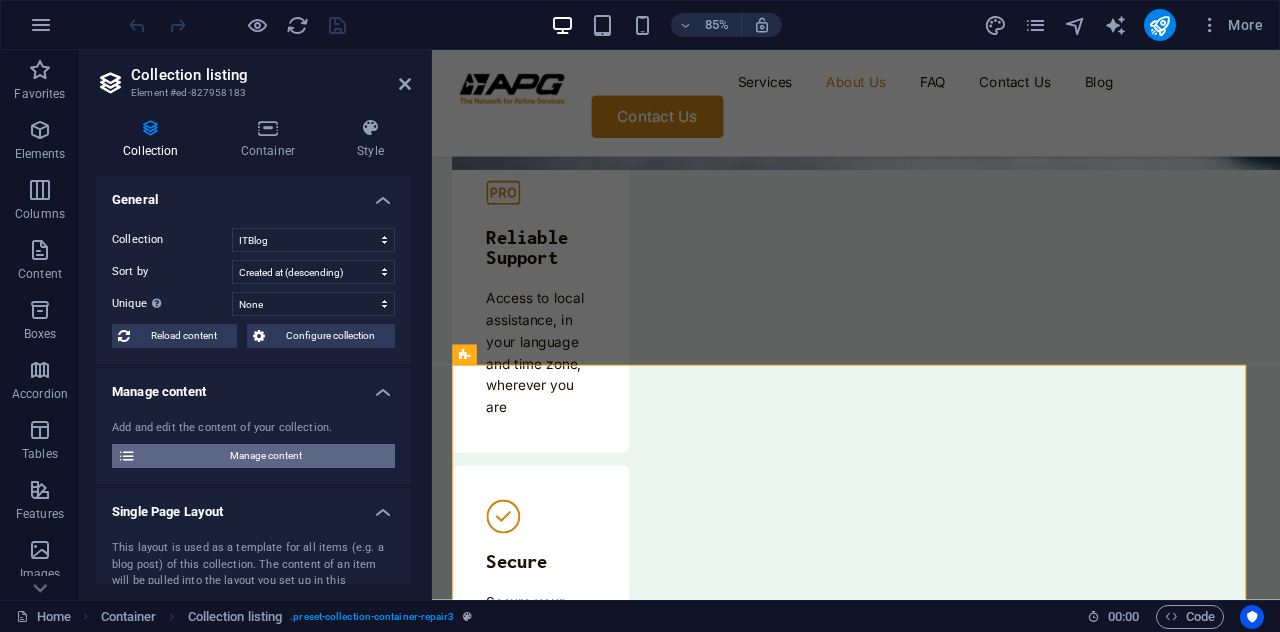 scroll, scrollTop: 0, scrollLeft: 0, axis: both 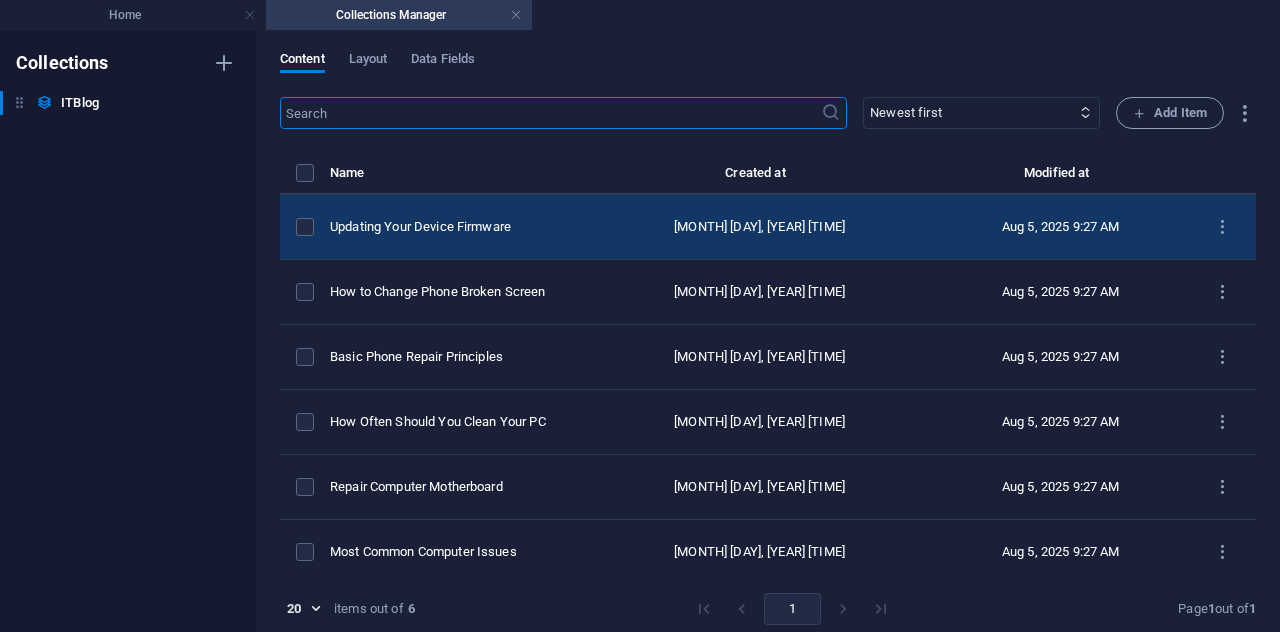 click on "Updating Your Device Firmware" at bounding box center [458, 227] 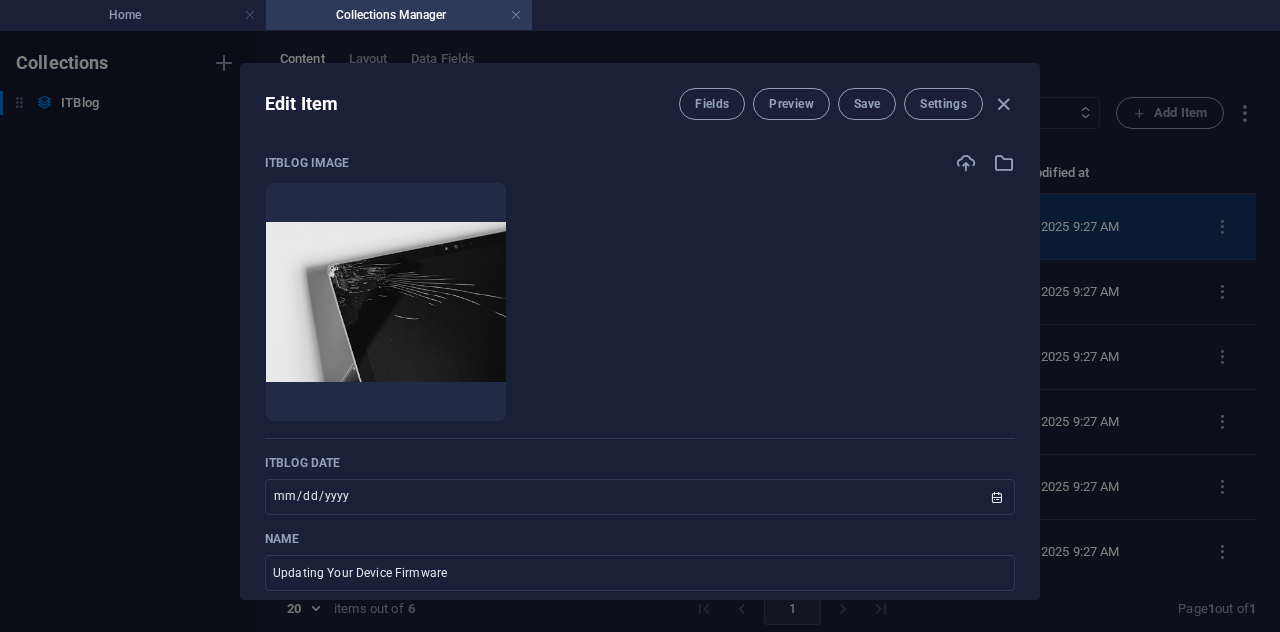 click at bounding box center [386, 302] 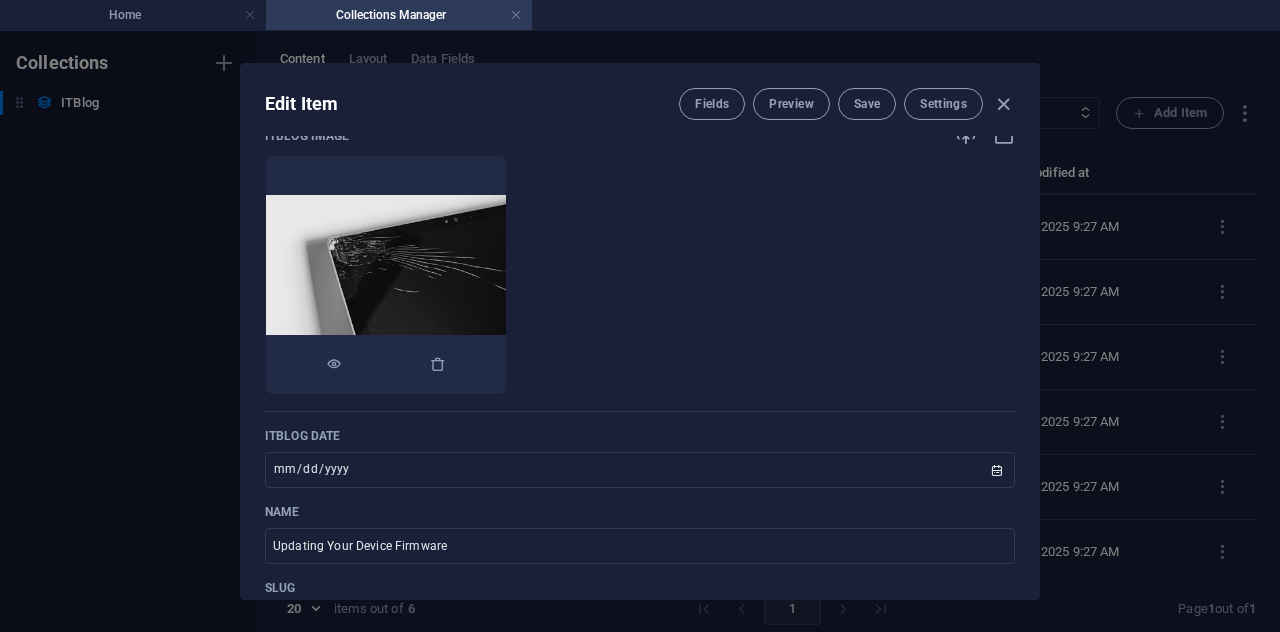 scroll, scrollTop: 0, scrollLeft: 0, axis: both 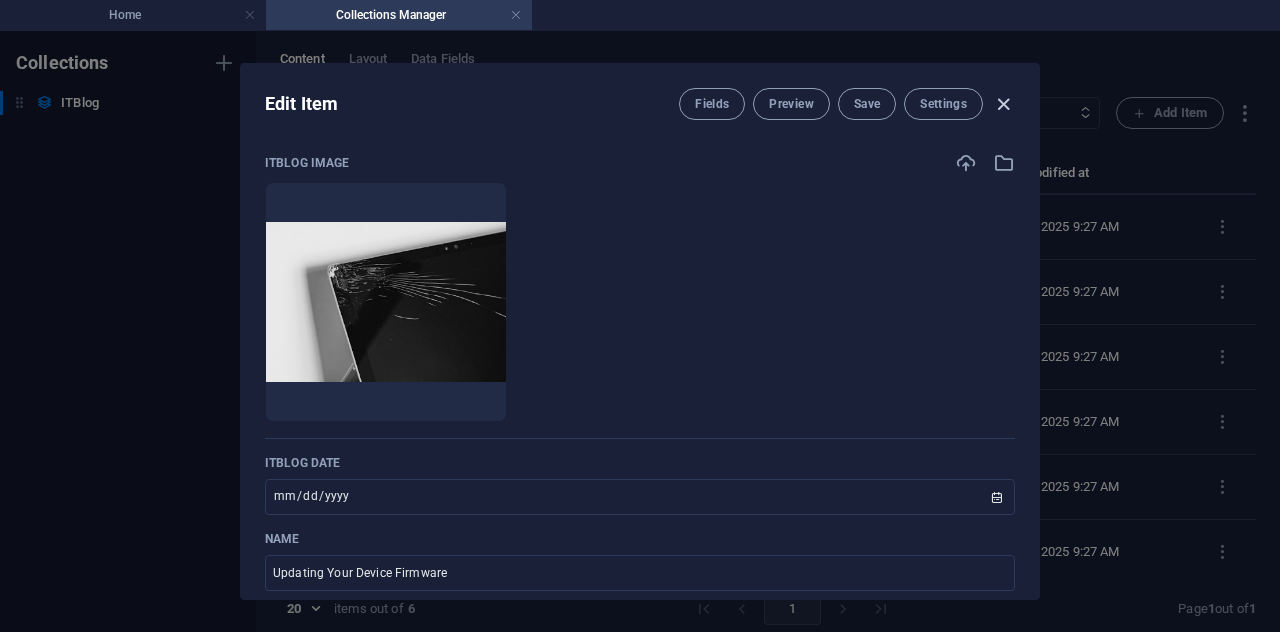 click at bounding box center (1003, 104) 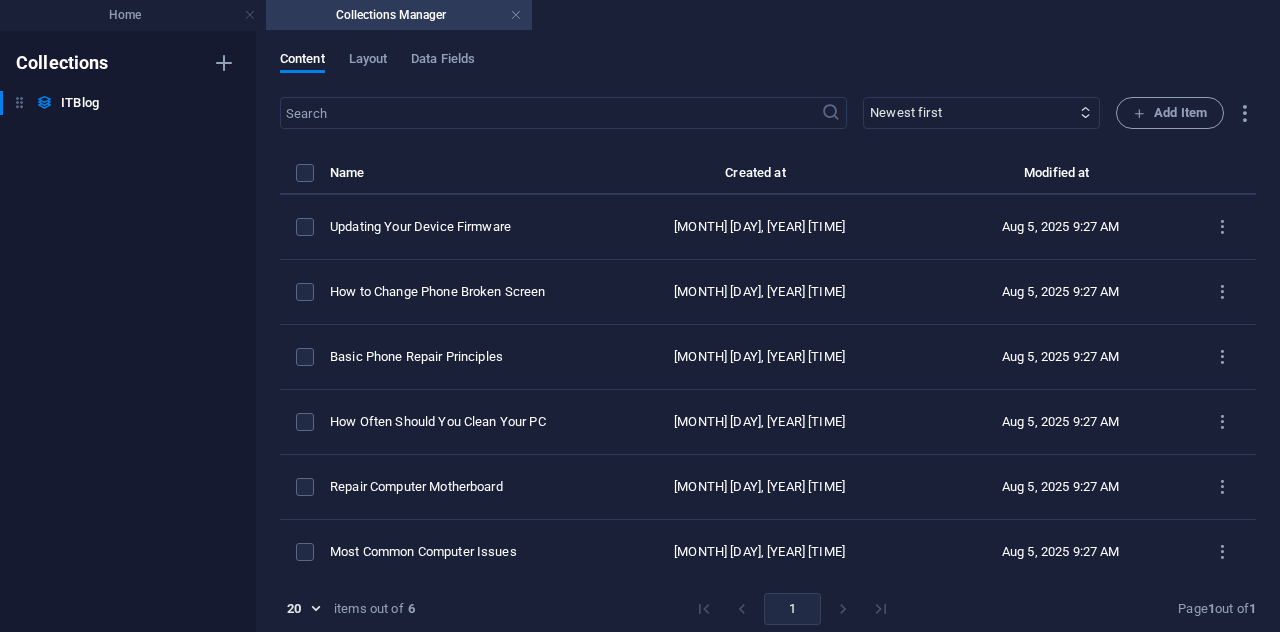 click on "Collections Manager" at bounding box center [399, 15] 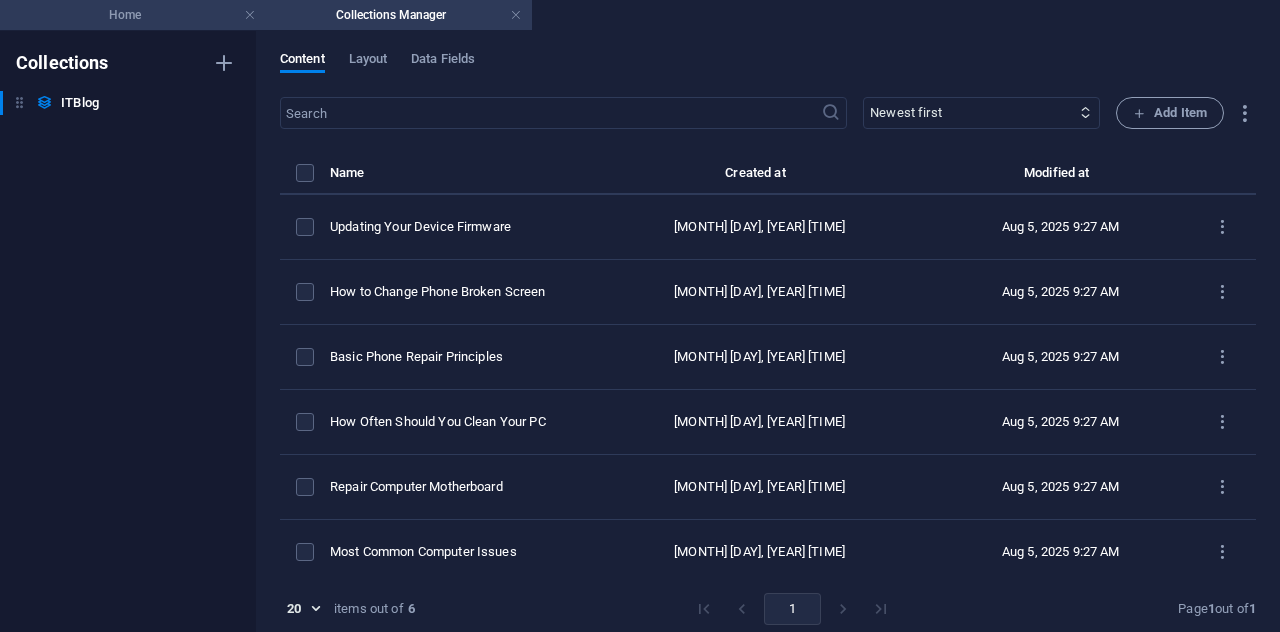 click on "Home" at bounding box center [133, 15] 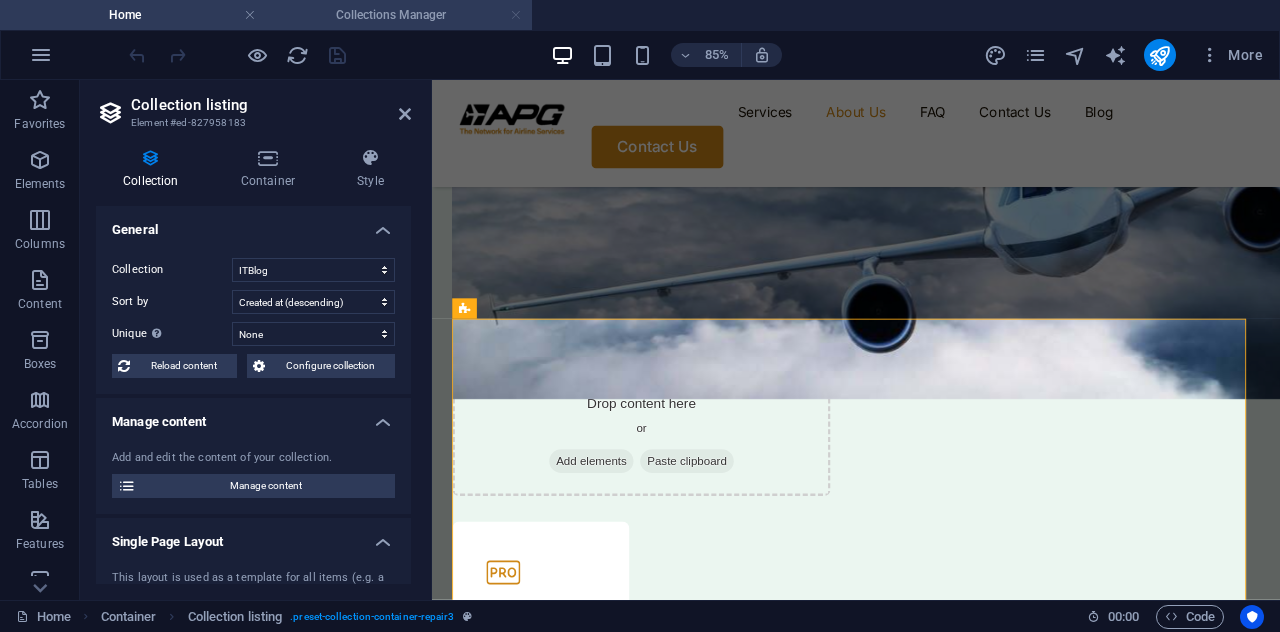 click at bounding box center (516, 15) 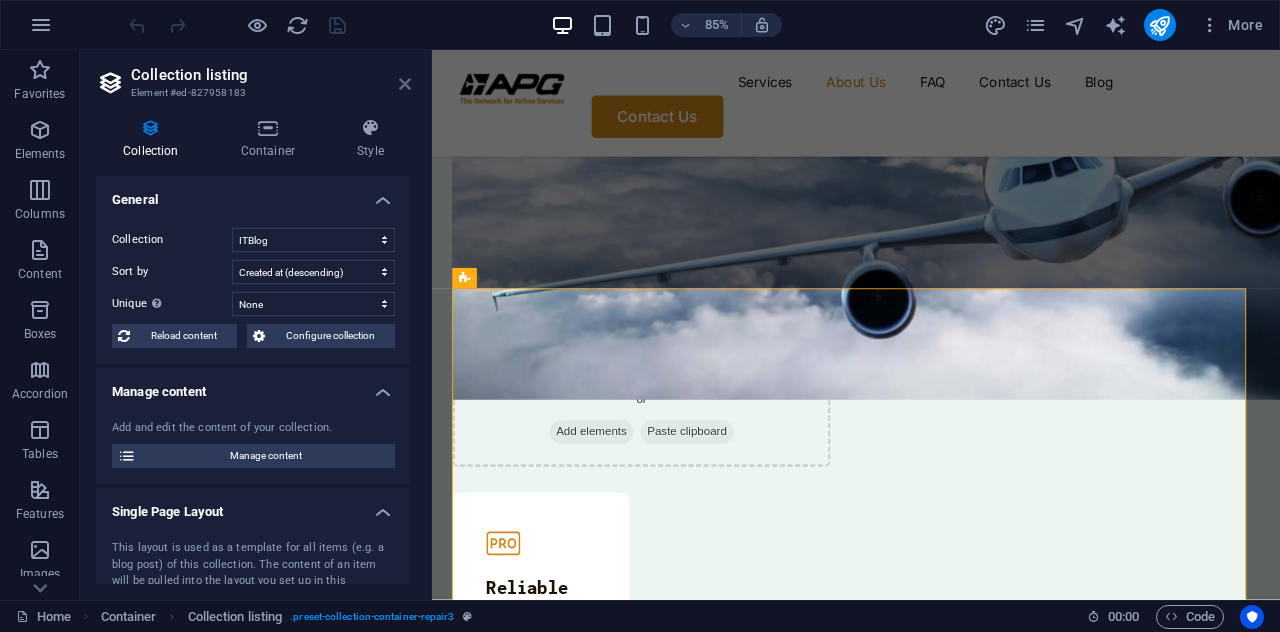 drag, startPoint x: 403, startPoint y: 80, endPoint x: 500, endPoint y: 335, distance: 272.82596 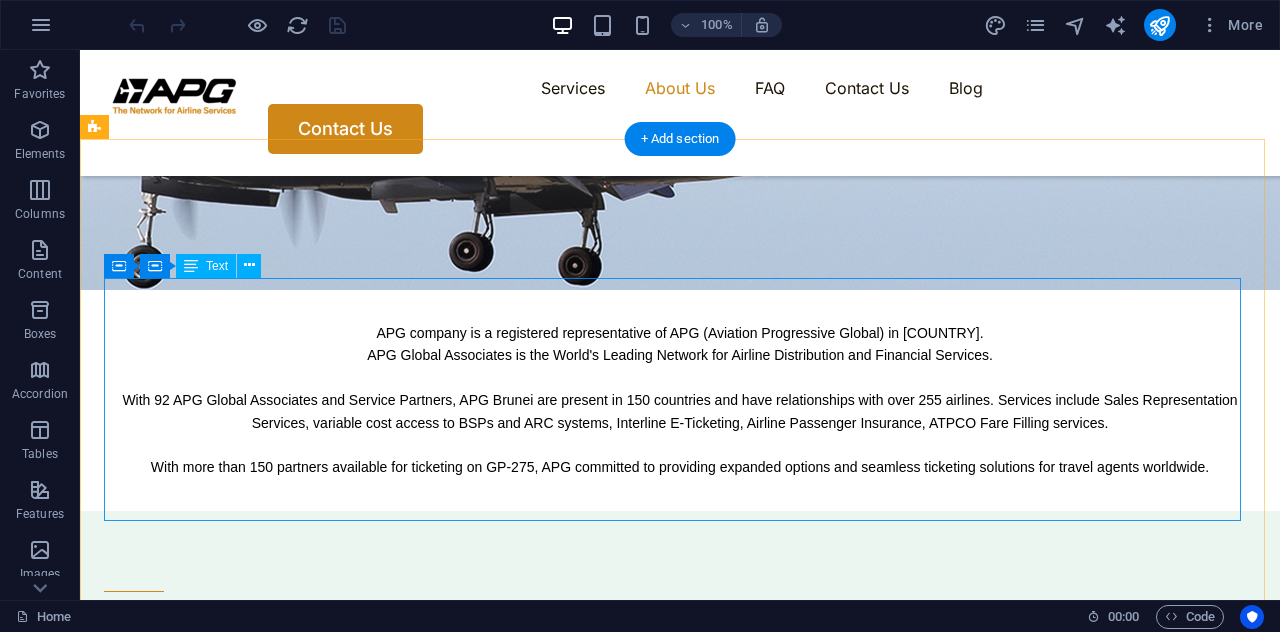 scroll, scrollTop: 700, scrollLeft: 0, axis: vertical 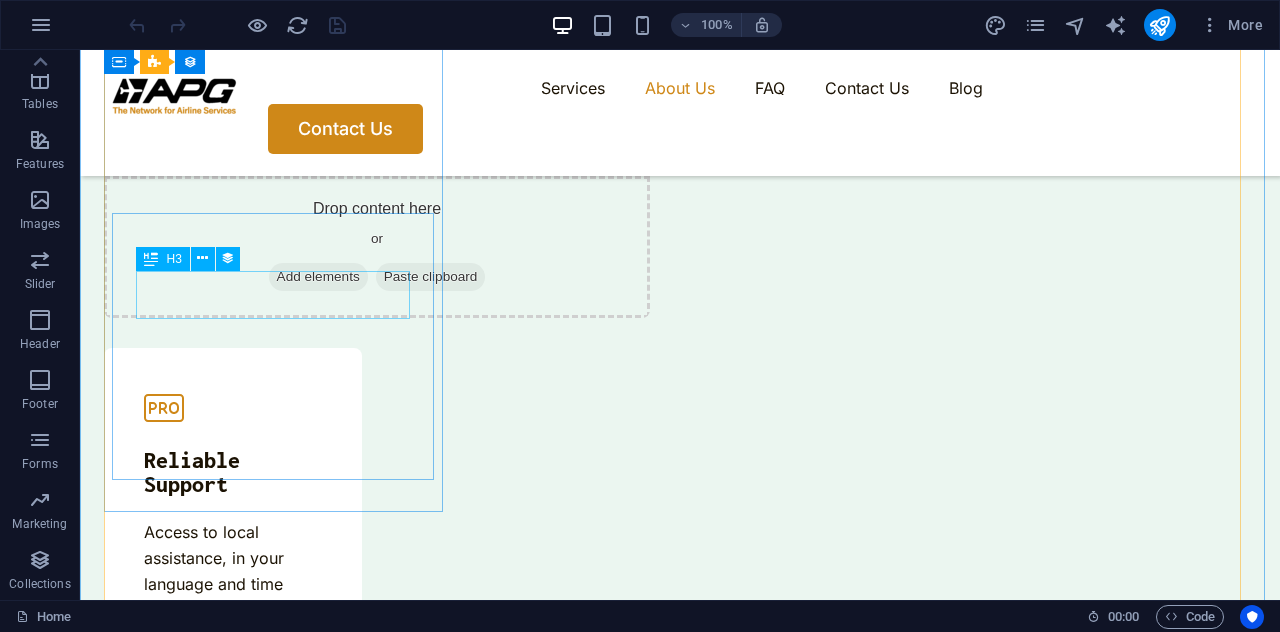 click on "Updating Your Device Firmware" at bounding box center [651, 2258] 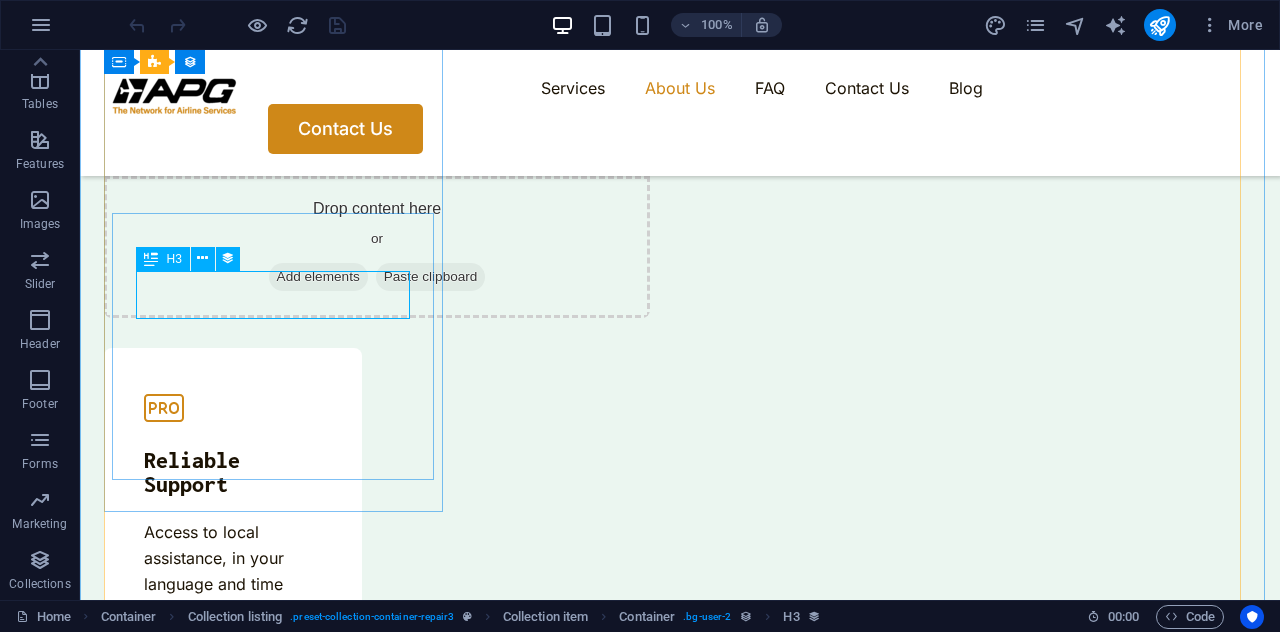 click on "H3" at bounding box center (173, 259) 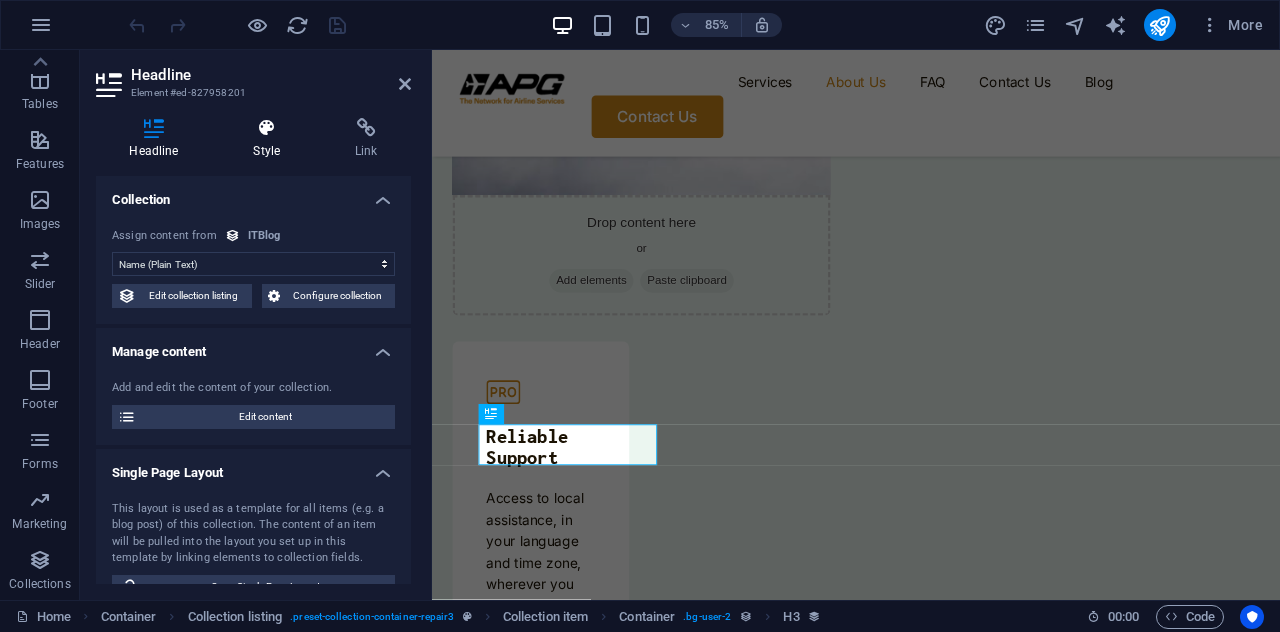 click at bounding box center (267, 128) 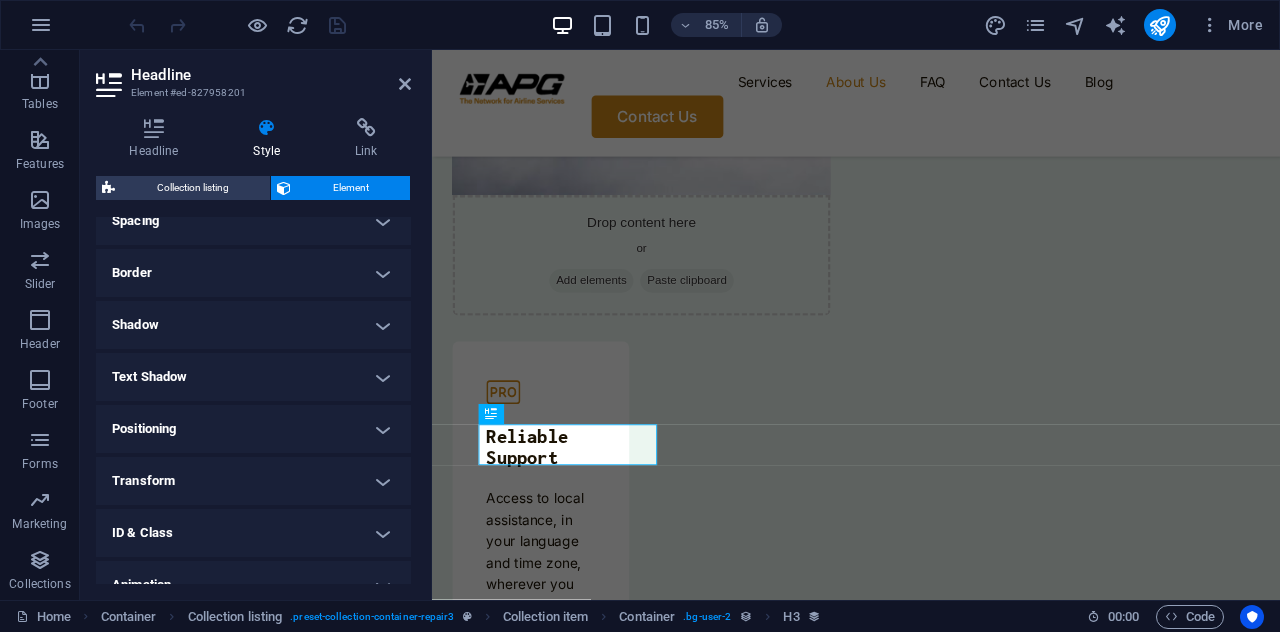 scroll, scrollTop: 377, scrollLeft: 0, axis: vertical 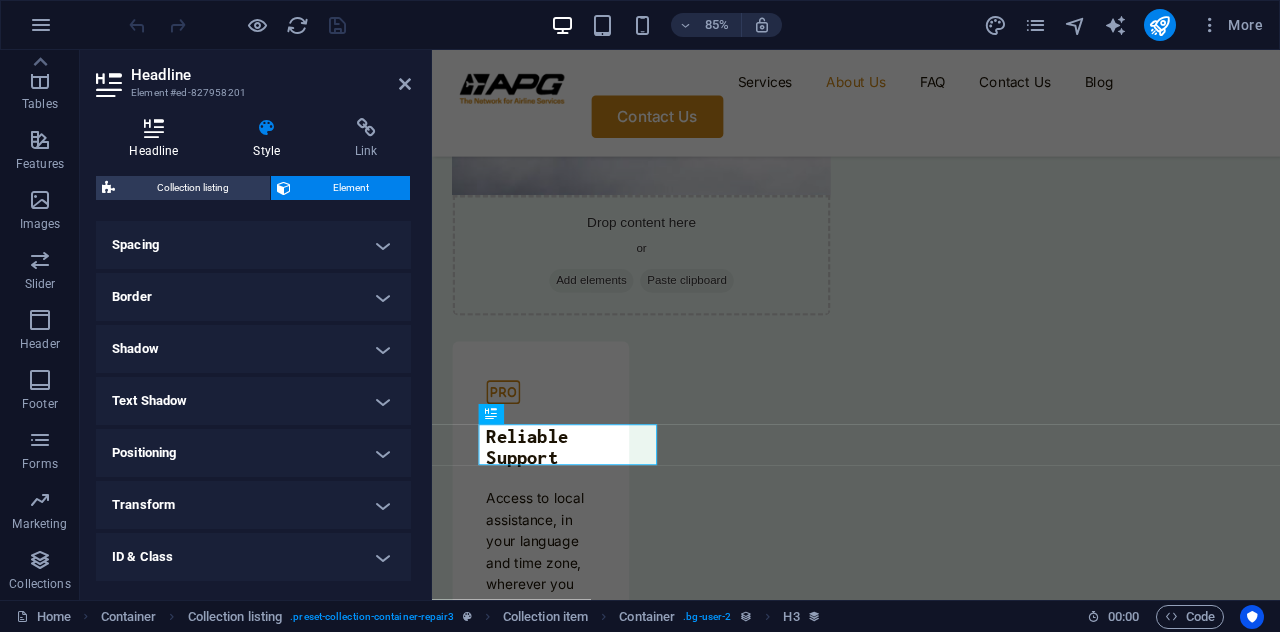 click on "Headline" at bounding box center [158, 139] 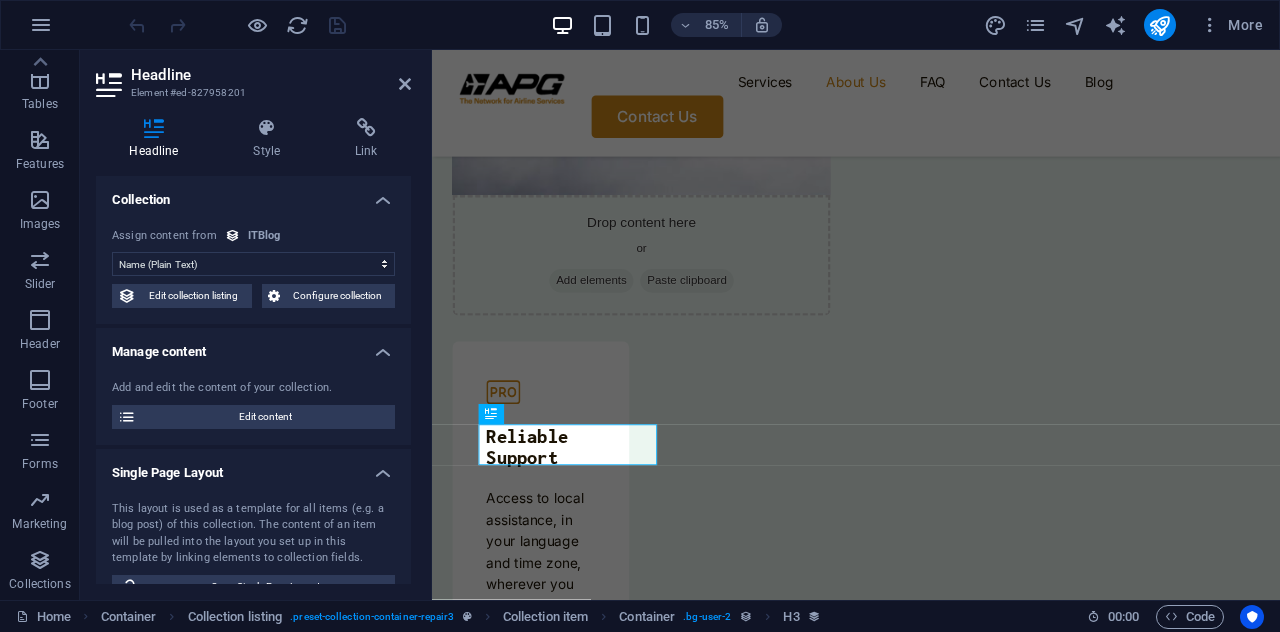 click on "No assignment, content remains static Created at (Date) Updated at (Date) ITBlog Image (File) ITBlog Date (Date) Name (Plain Text) Slug (Plain Text) Short Description (Rich Text) Long Intro (Rich Text) ITBlog Author Avatar (File) ITBlog Author Name (Plain Text) ITBlog Content (CMS) Featured Blog (Checkbox) Related Tag (Choice)" at bounding box center [253, 264] 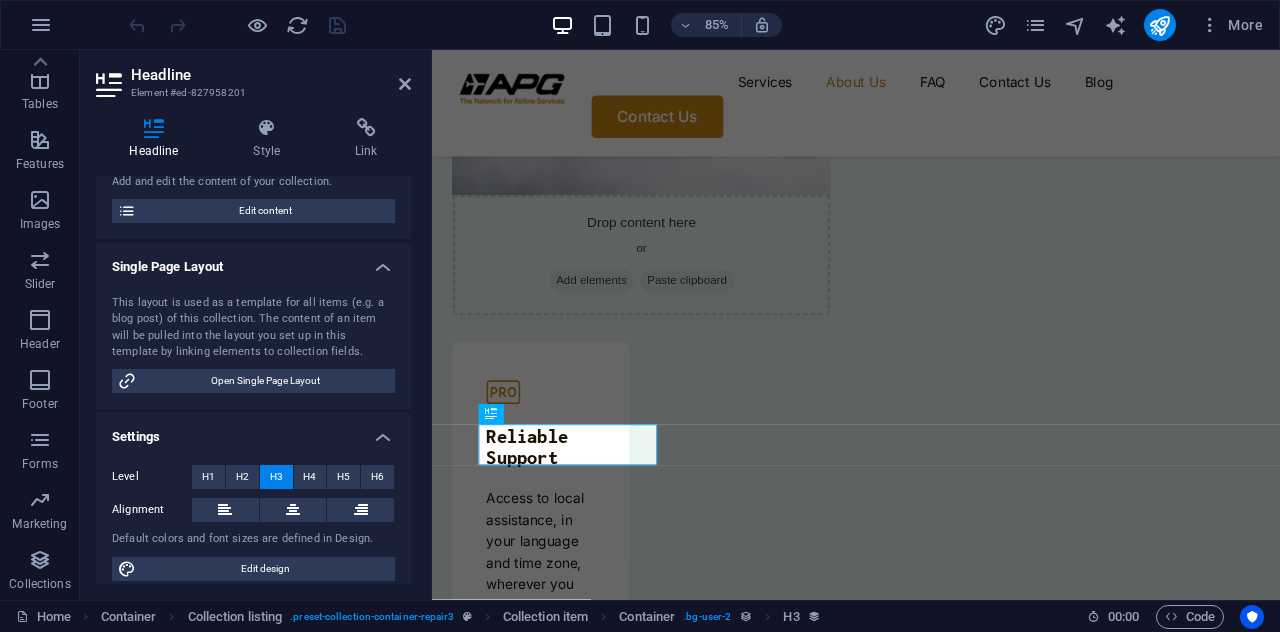 scroll, scrollTop: 218, scrollLeft: 0, axis: vertical 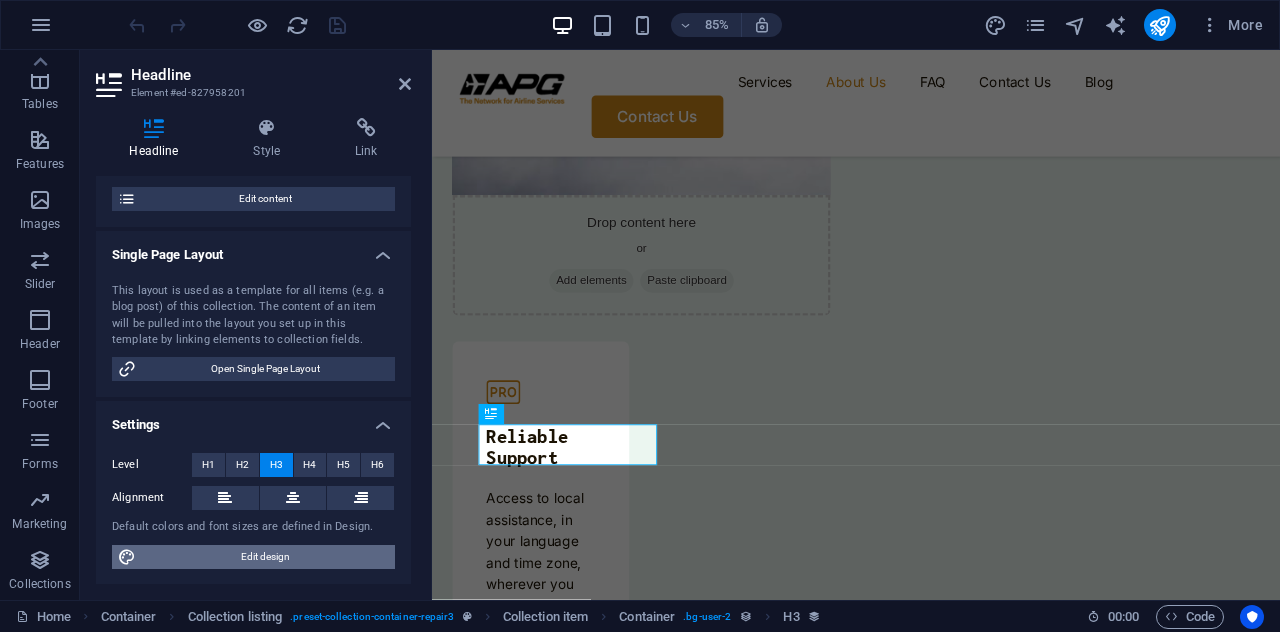 click on "Edit design" at bounding box center [265, 557] 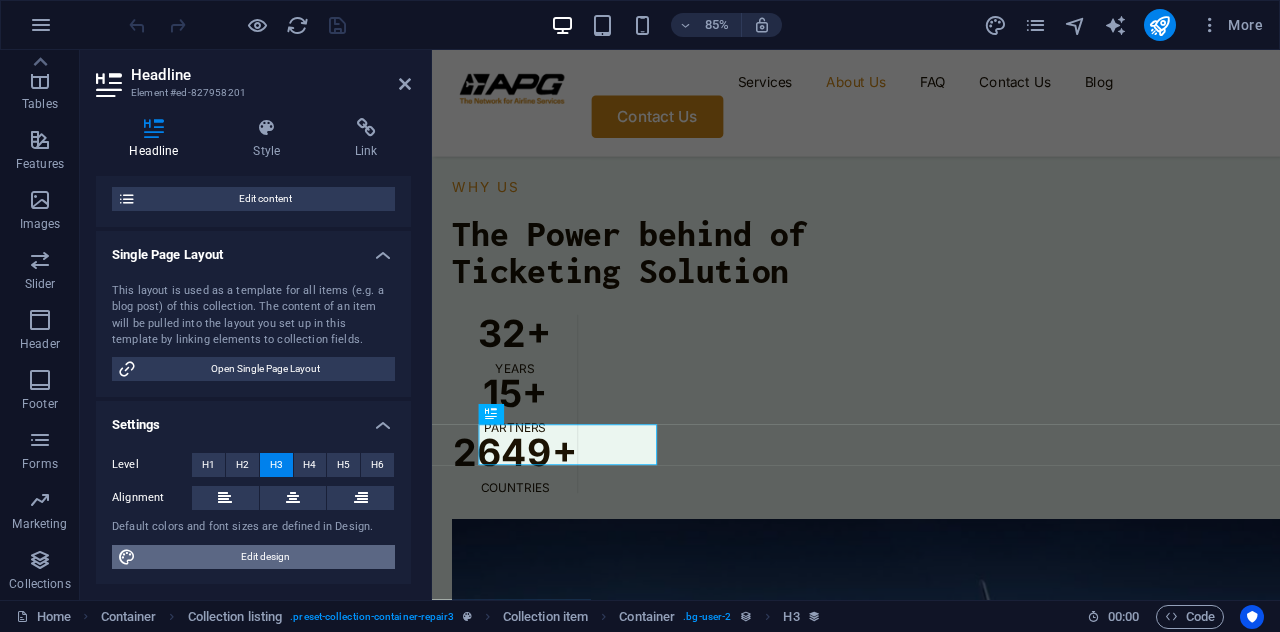 select on "px" 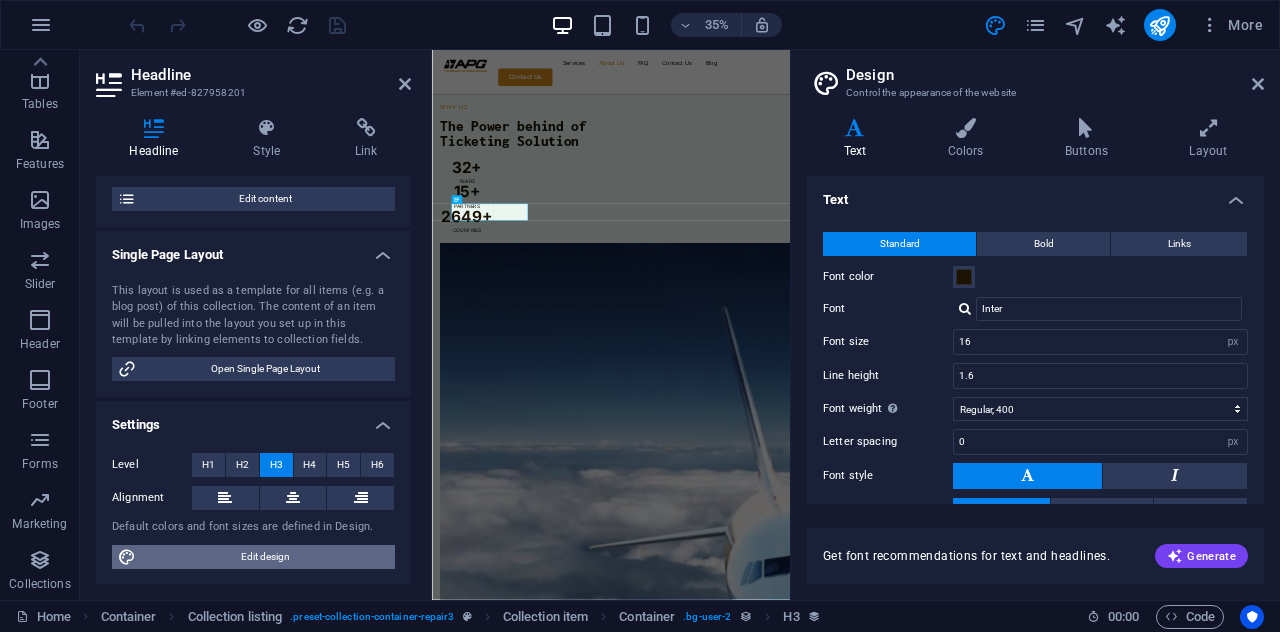 scroll, scrollTop: 2657, scrollLeft: 0, axis: vertical 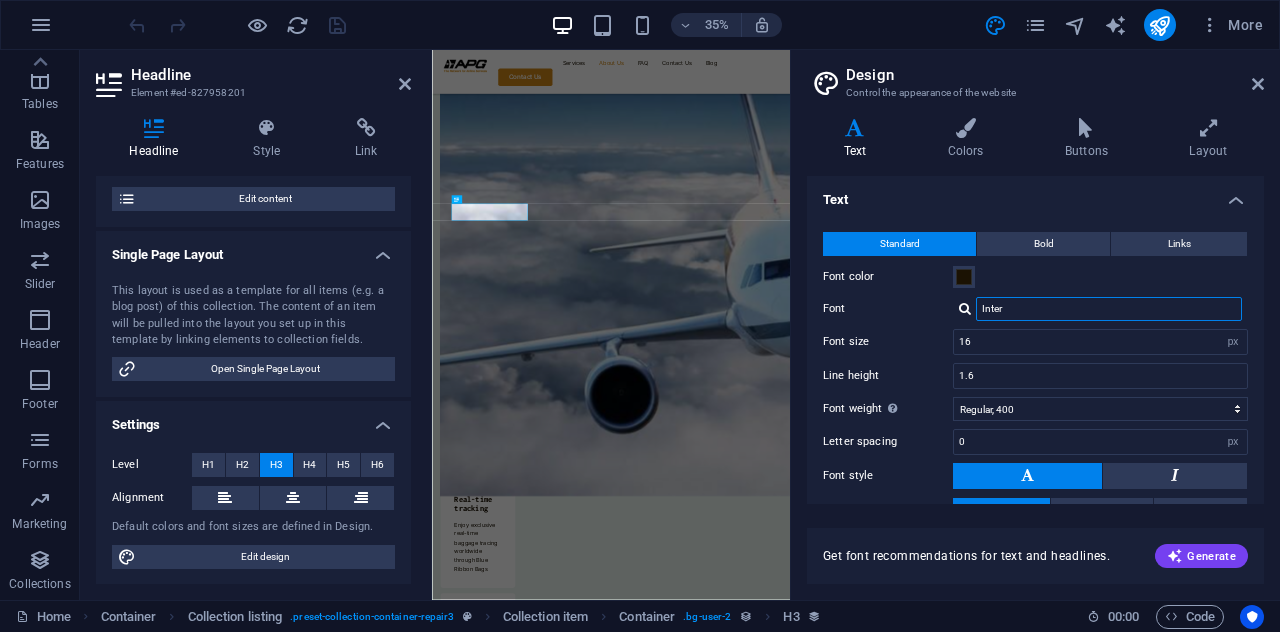click on "Inter" at bounding box center (1109, 309) 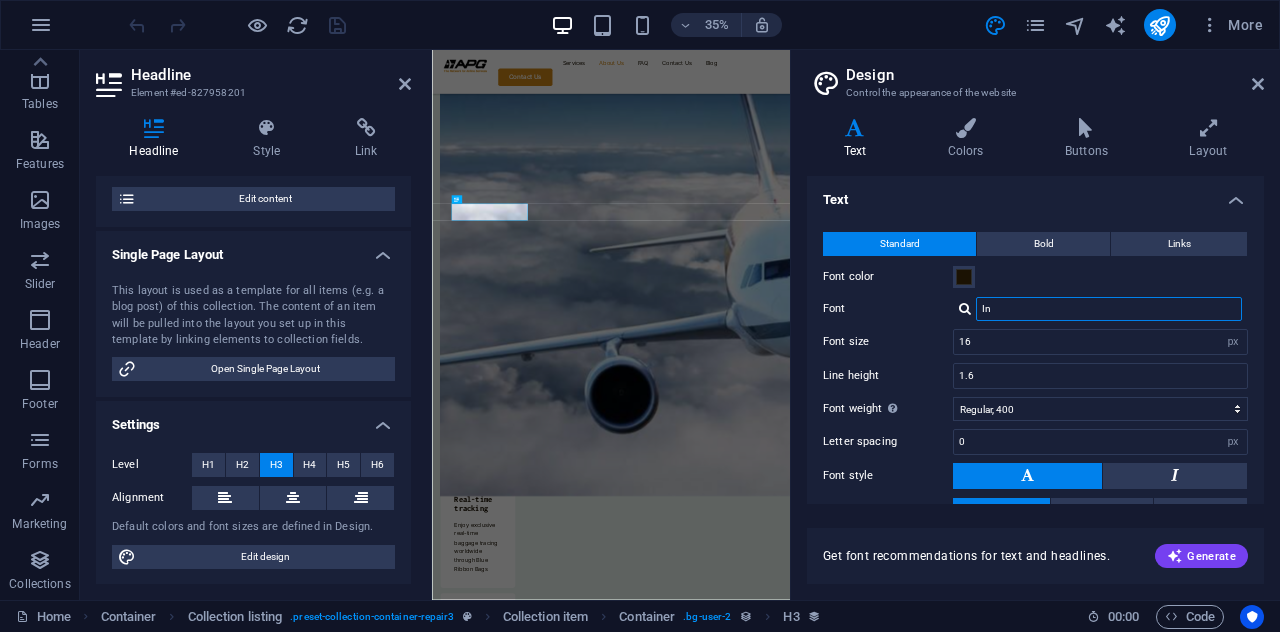 type on "I" 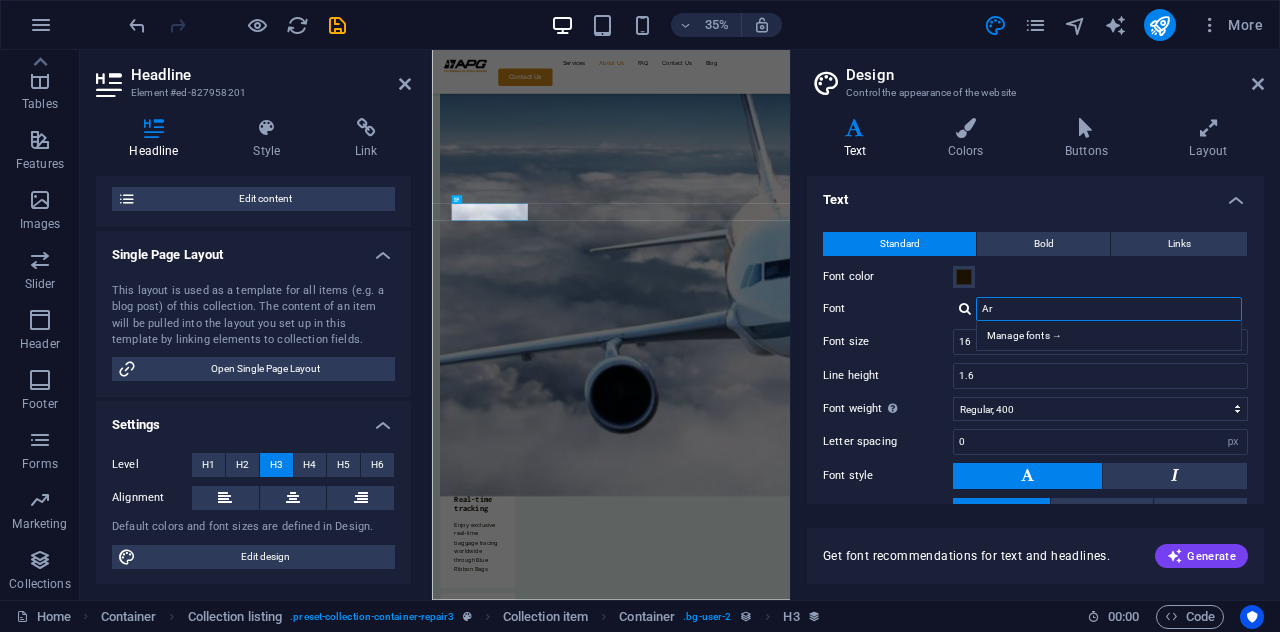 type on "A" 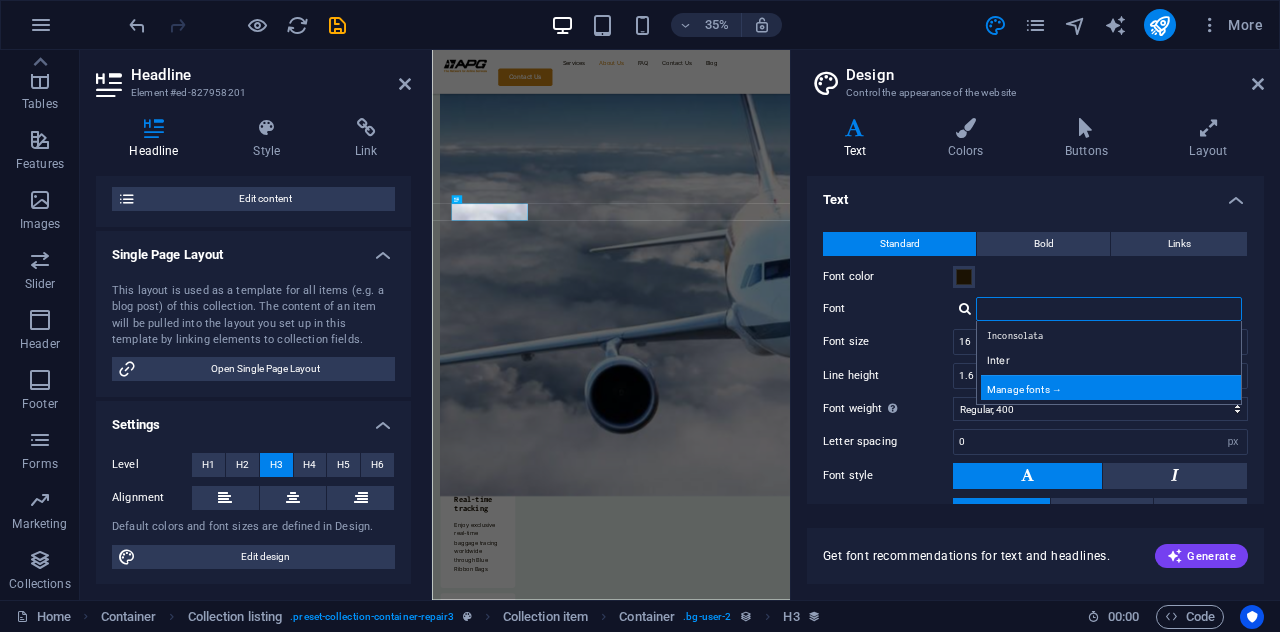 type 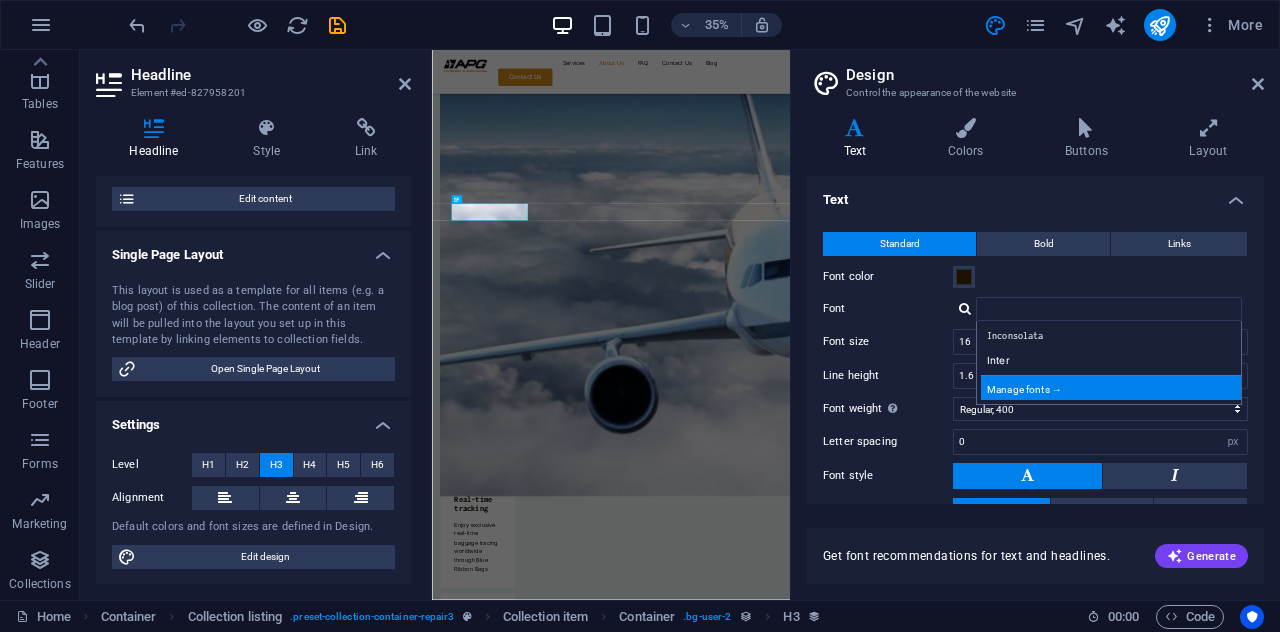 click on "Manage fonts →" at bounding box center [1113, 387] 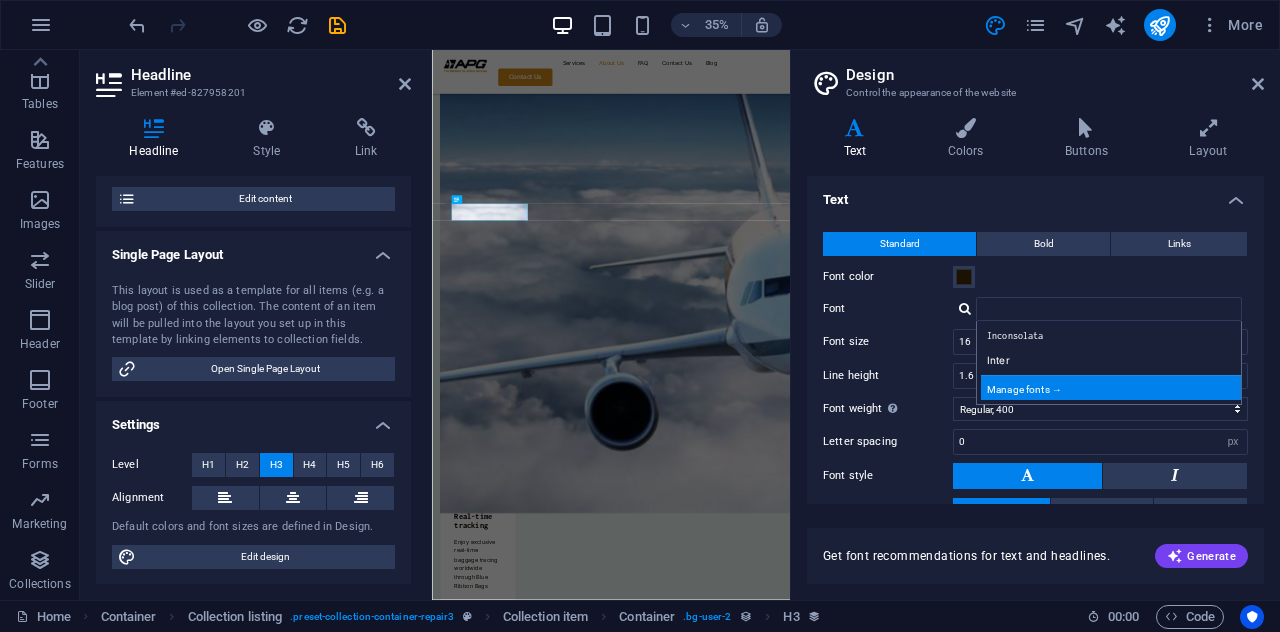 select on "popularity" 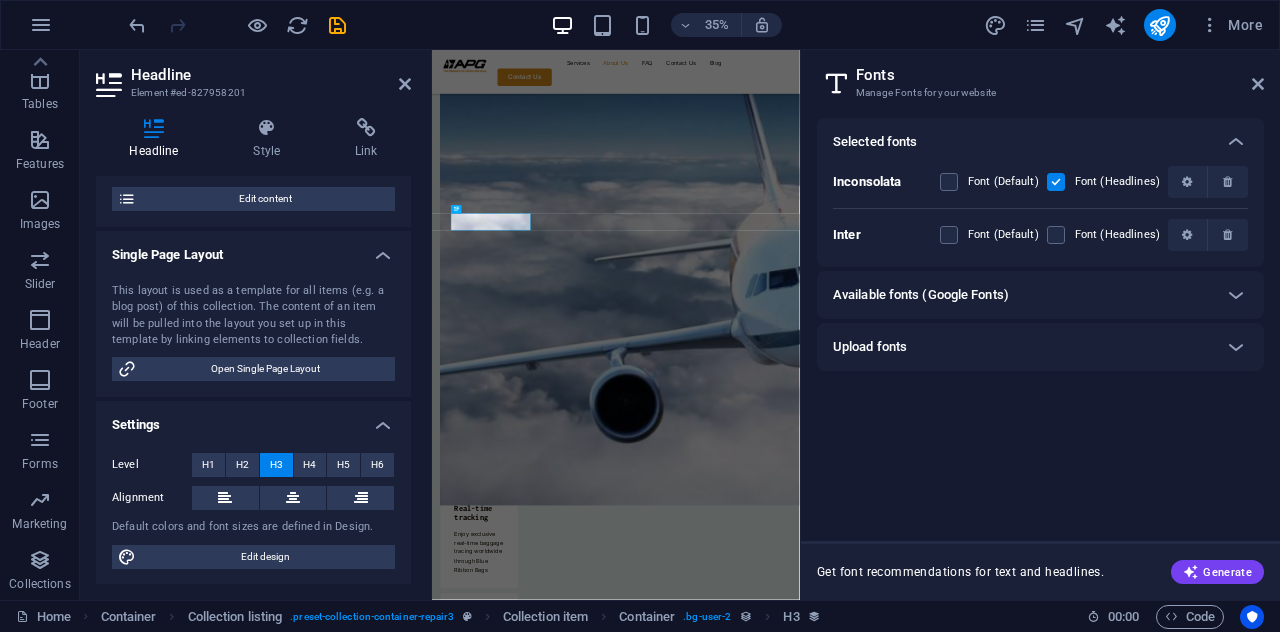 scroll, scrollTop: 2580, scrollLeft: 0, axis: vertical 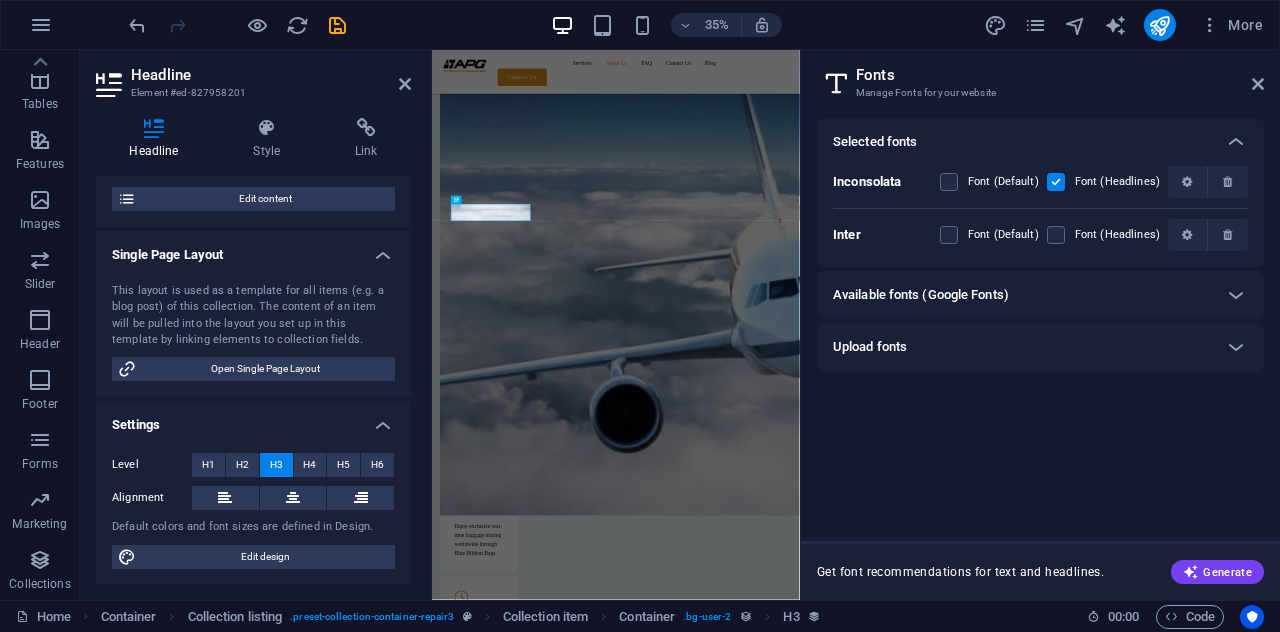 click on "Available fonts (Google Fonts)" at bounding box center (921, 295) 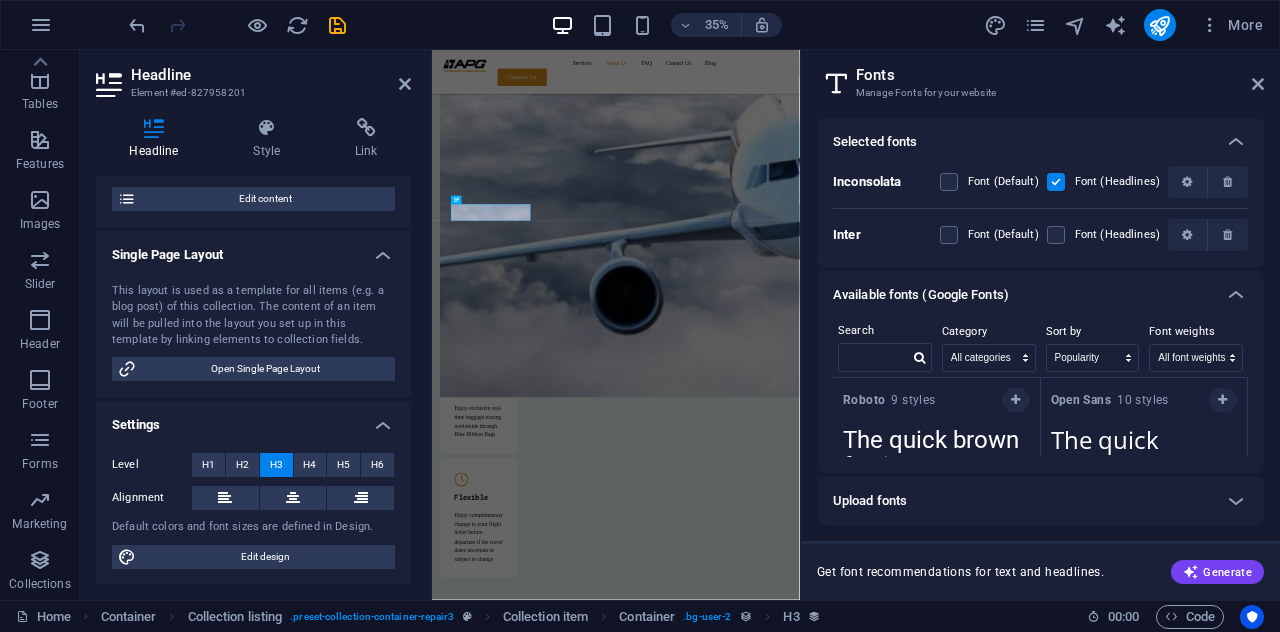 scroll, scrollTop: 1734, scrollLeft: 0, axis: vertical 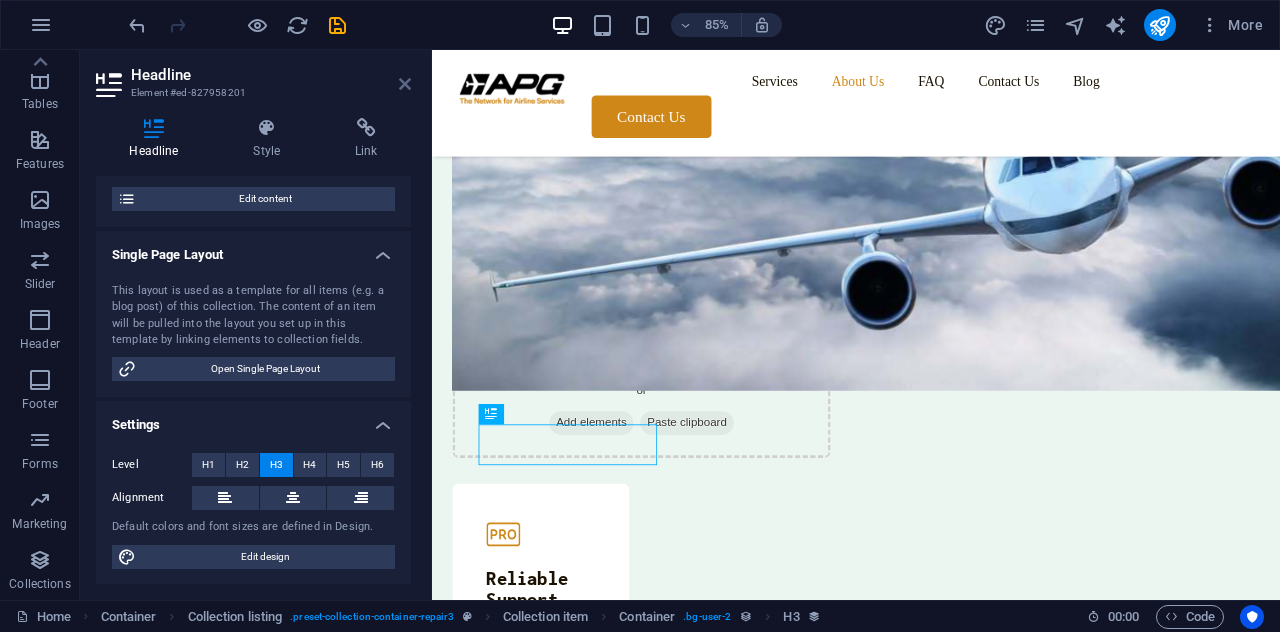 click at bounding box center (405, 84) 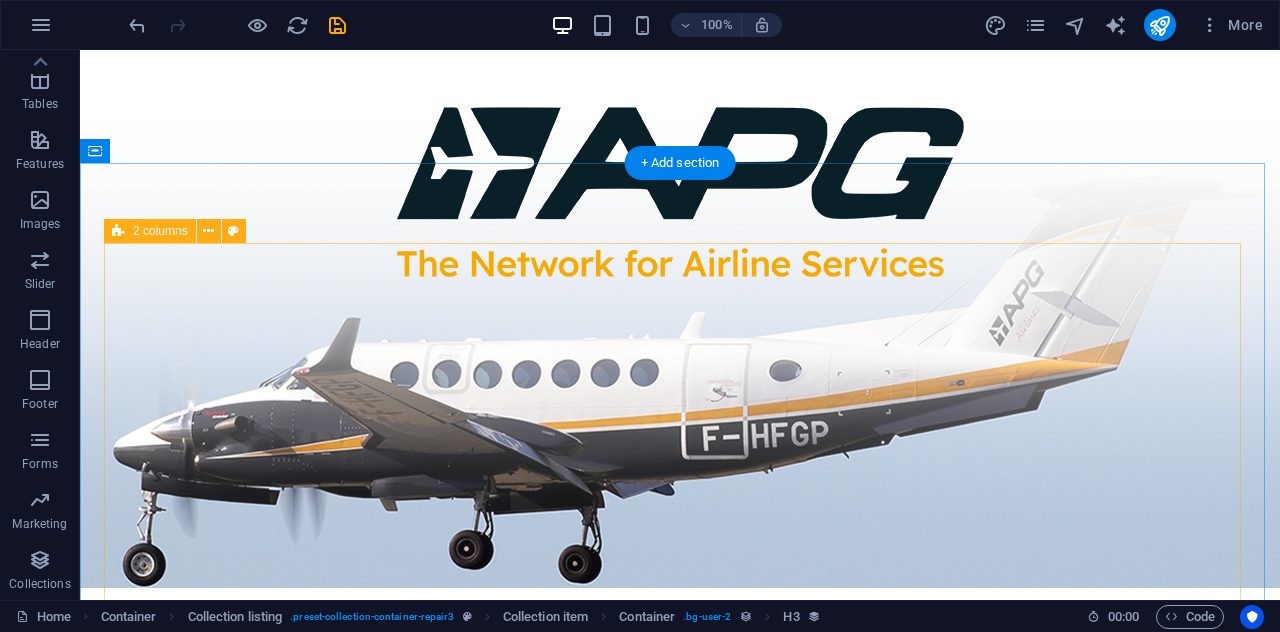 scroll, scrollTop: 0, scrollLeft: 0, axis: both 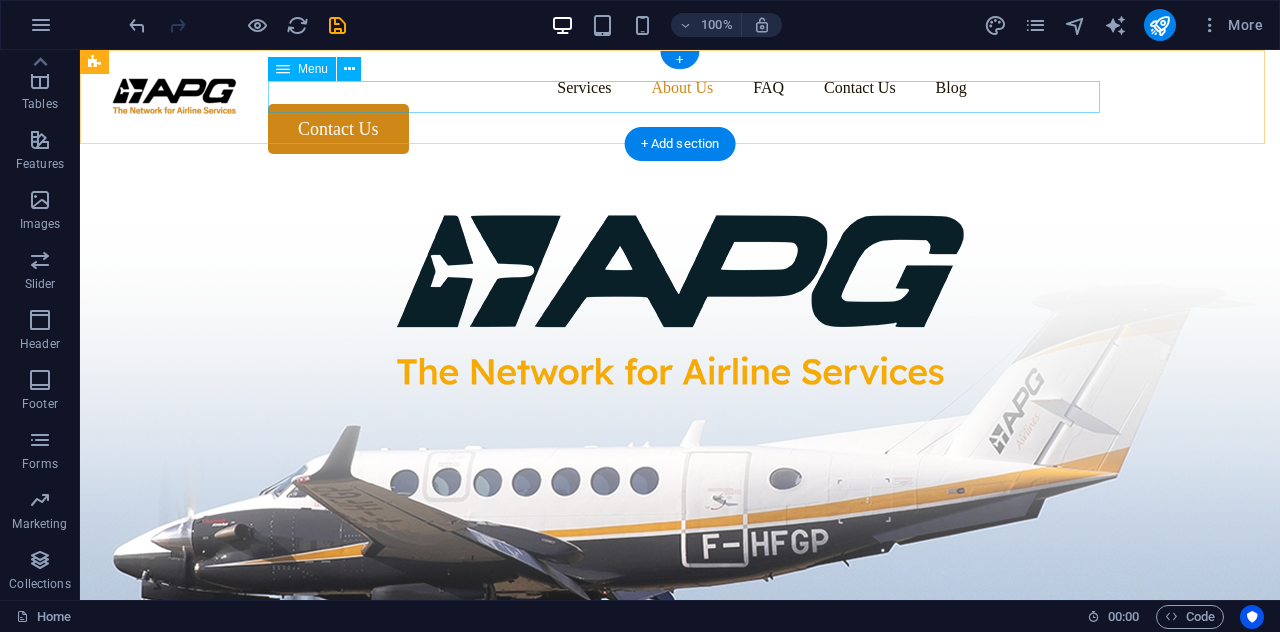 click on "Services About Us FAQ Contact Us Blog" at bounding box center (680, 88) 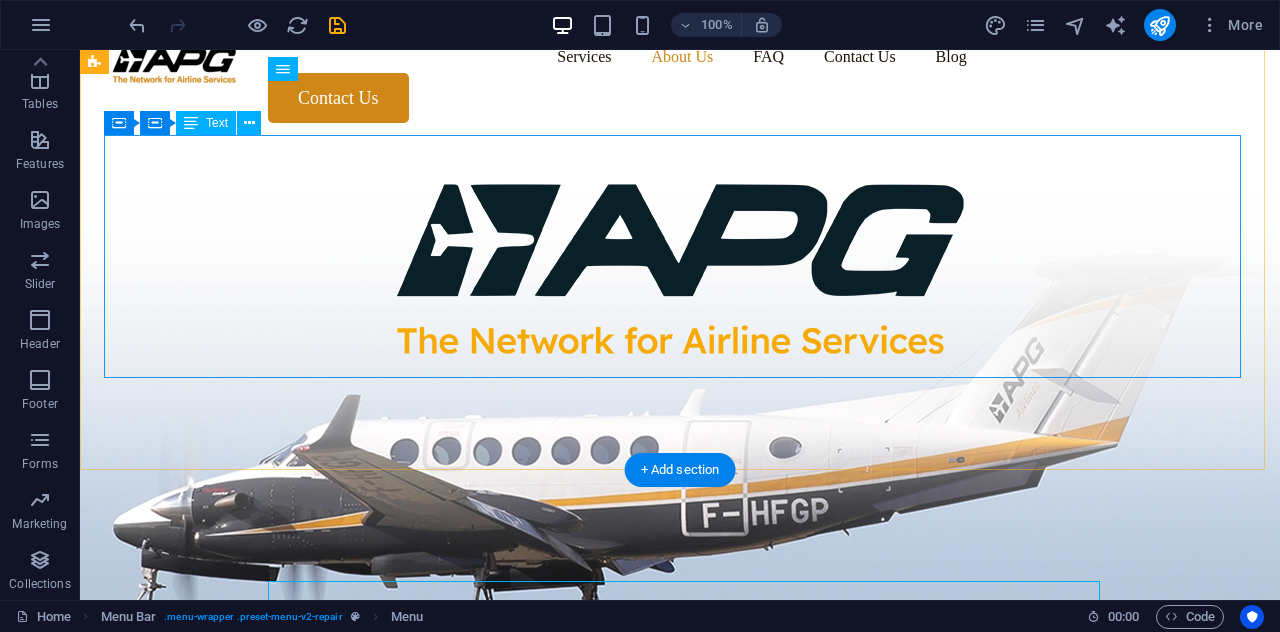 scroll, scrollTop: 0, scrollLeft: 0, axis: both 